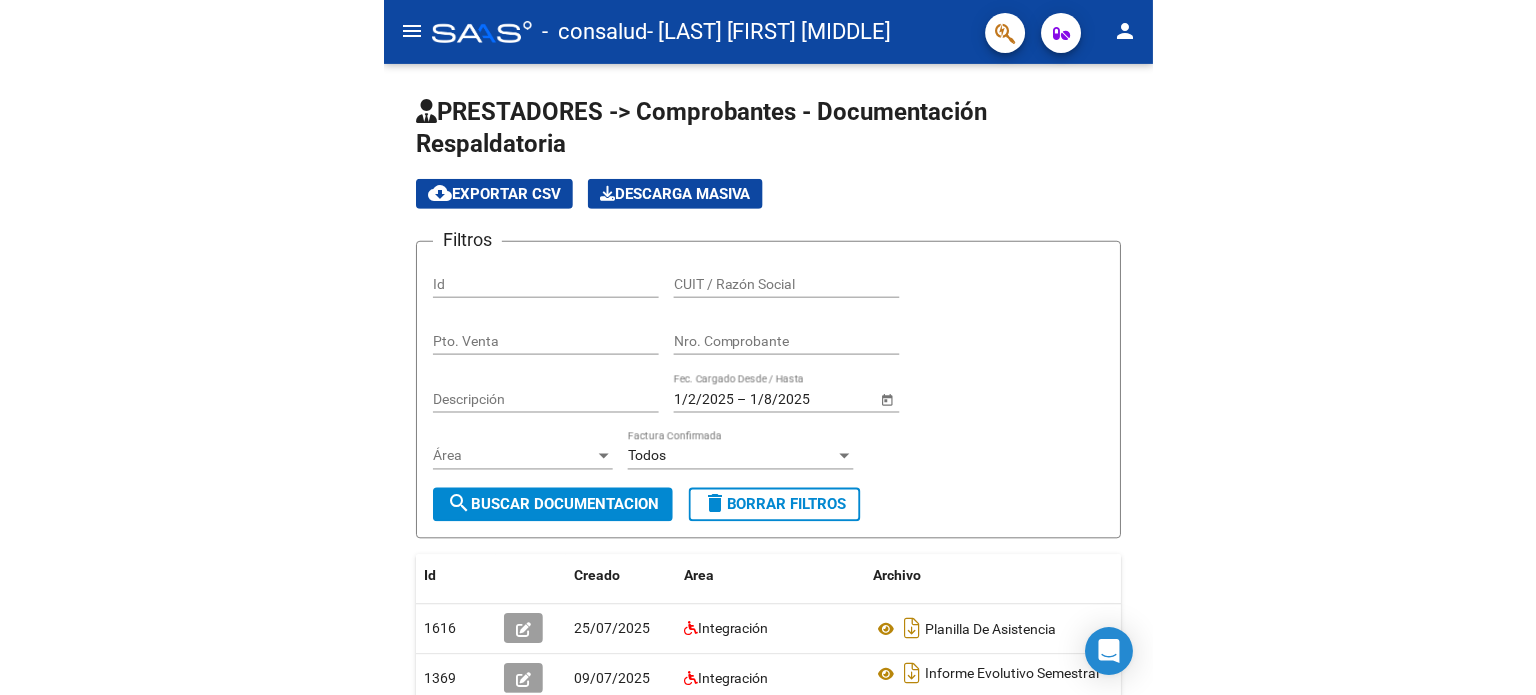scroll, scrollTop: 0, scrollLeft: 0, axis: both 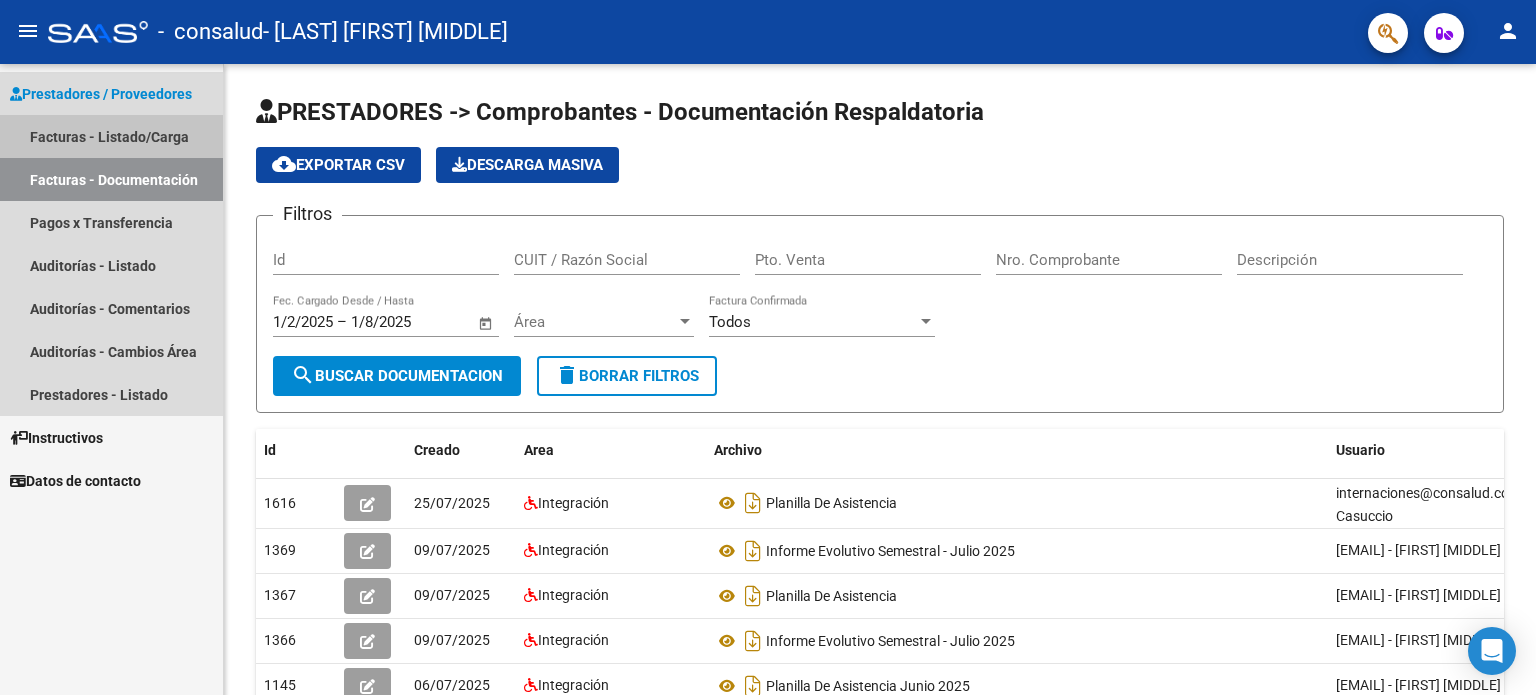 click on "Facturas - Listado/Carga" at bounding box center (111, 136) 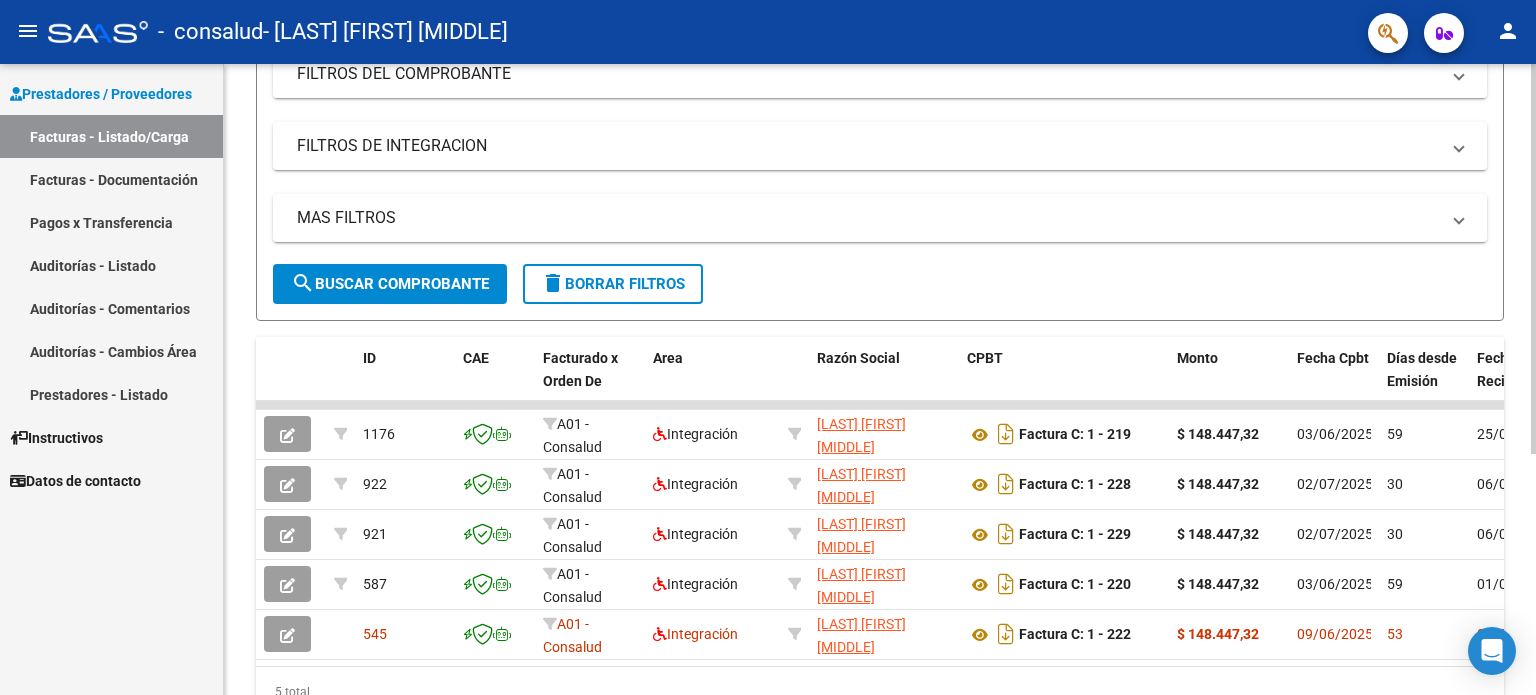 scroll, scrollTop: 291, scrollLeft: 0, axis: vertical 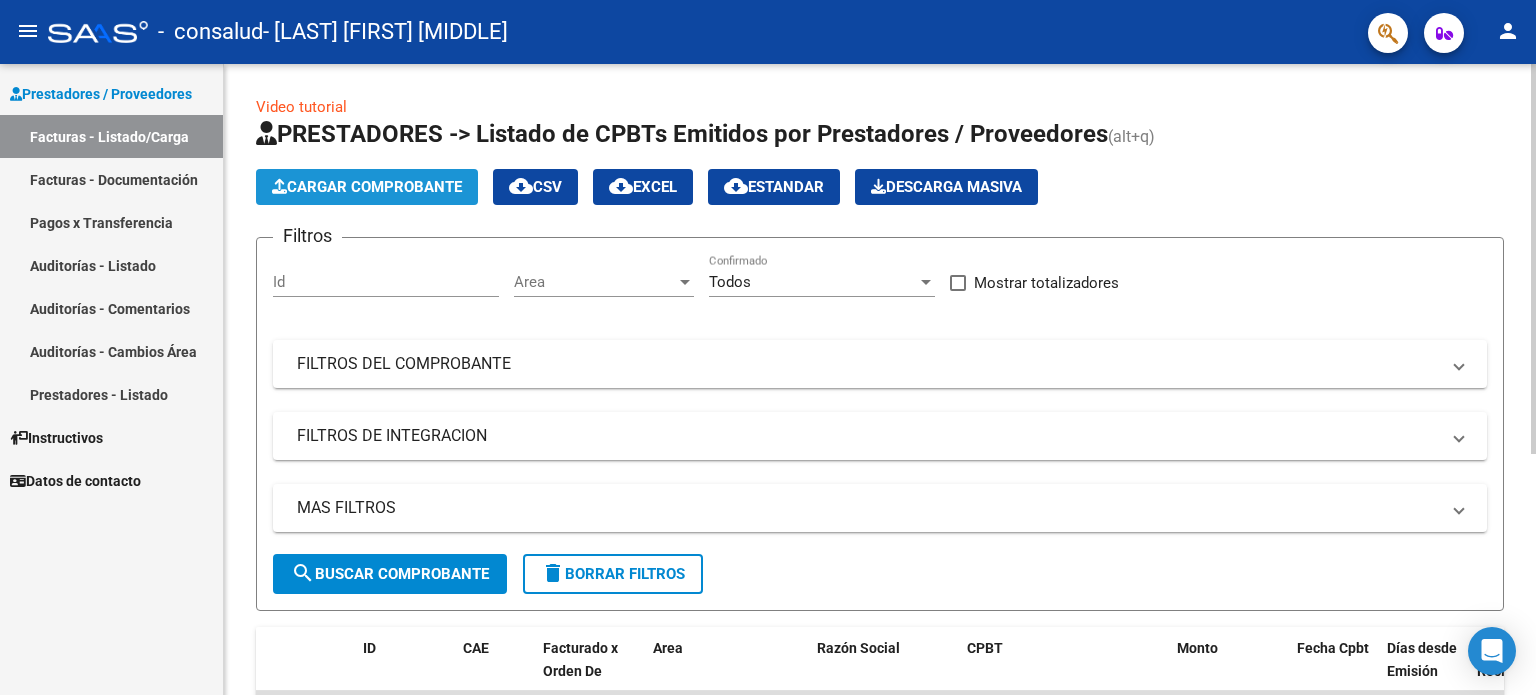 click on "Cargar Comprobante" 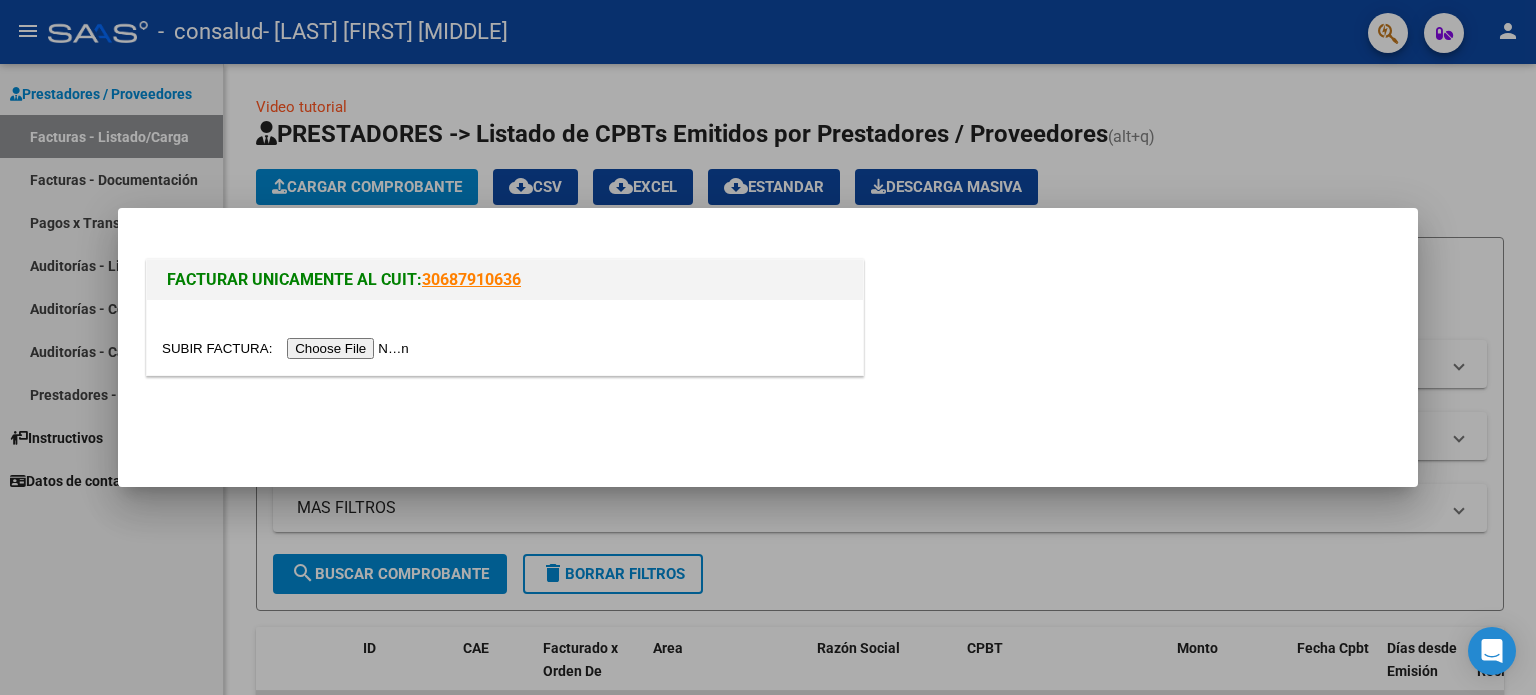 click on "30687910636" at bounding box center (471, 279) 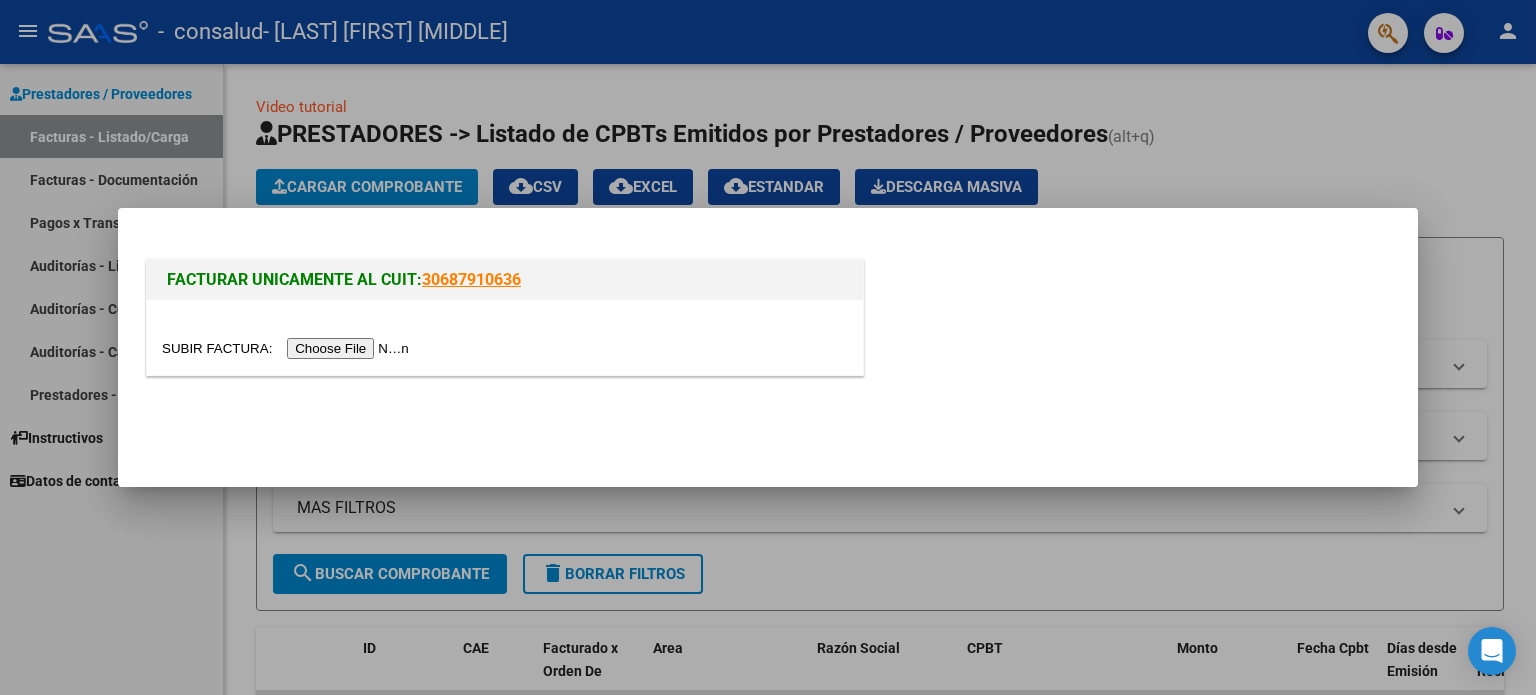 click at bounding box center (288, 348) 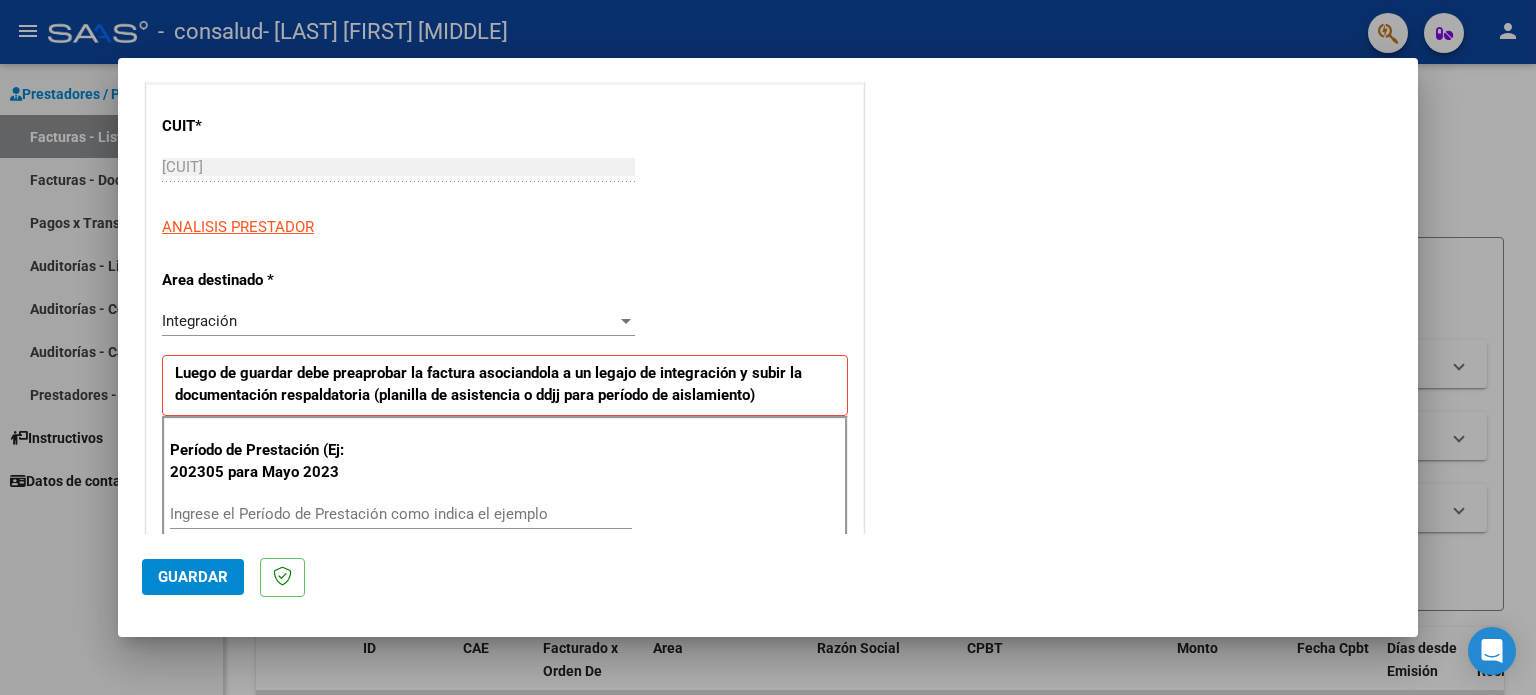 scroll, scrollTop: 266, scrollLeft: 0, axis: vertical 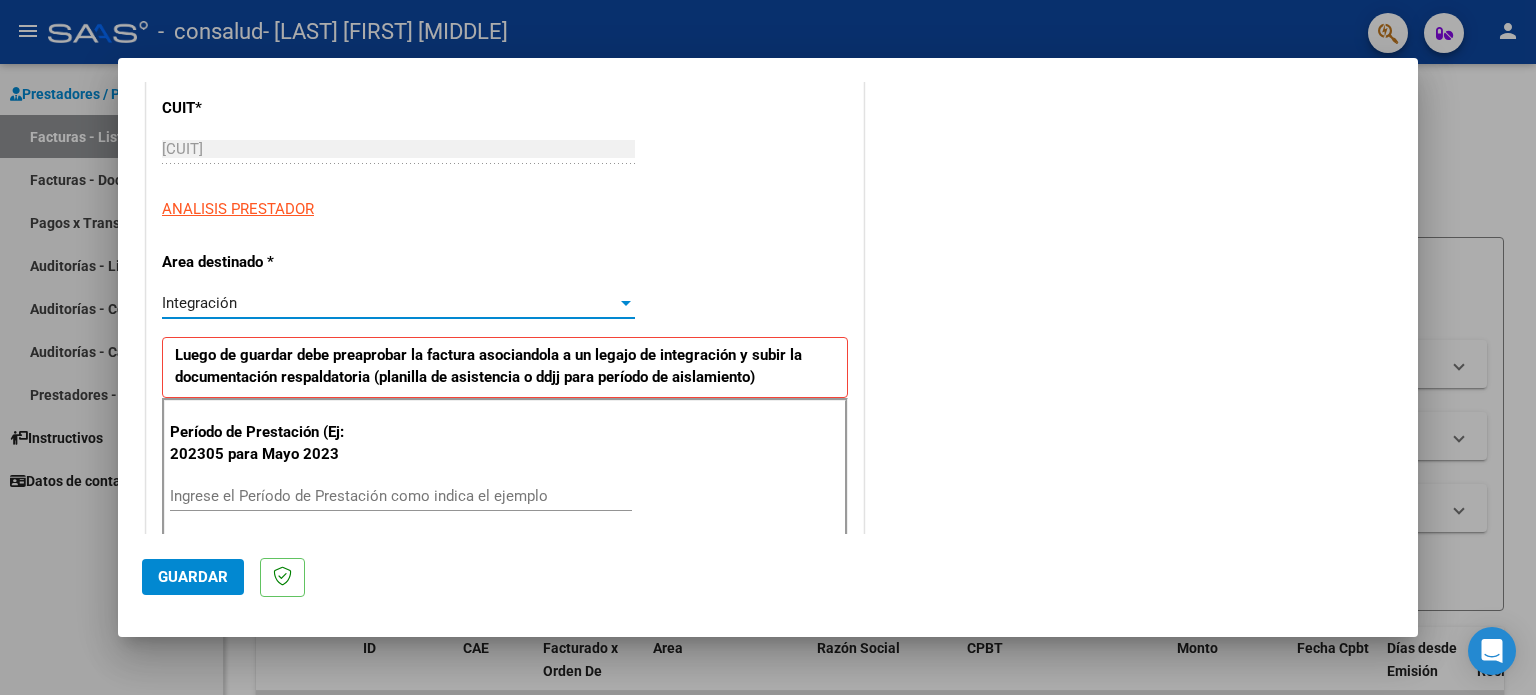 click on "Integración" at bounding box center (389, 303) 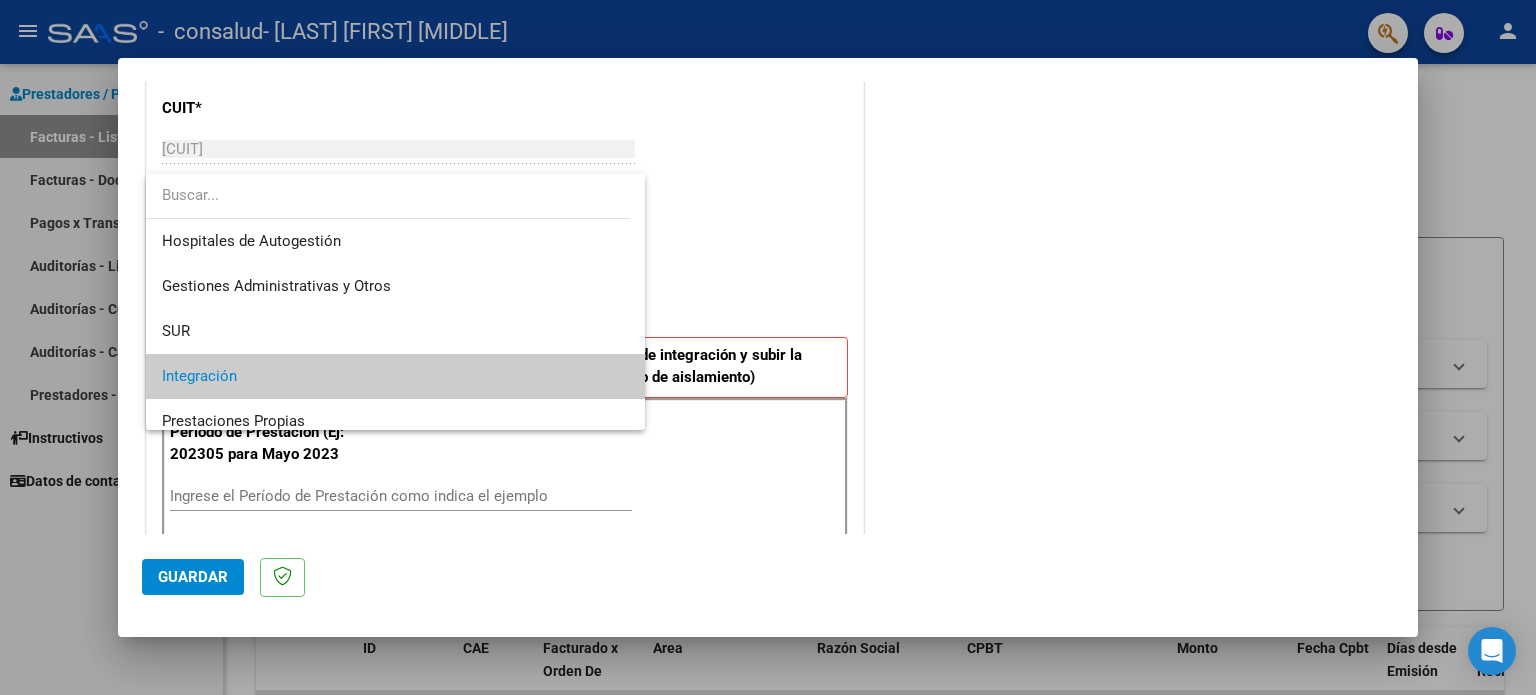 scroll, scrollTop: 74, scrollLeft: 0, axis: vertical 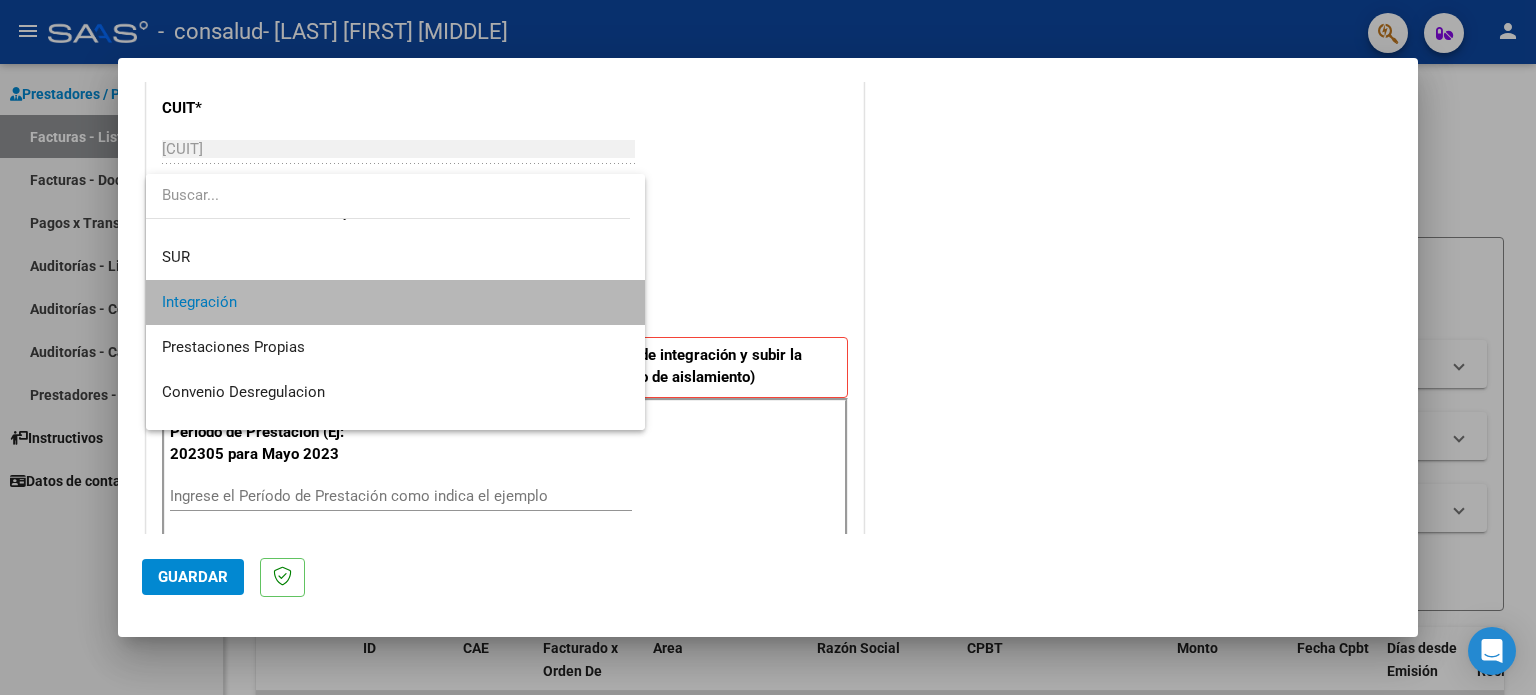 click on "Integración" at bounding box center [396, 302] 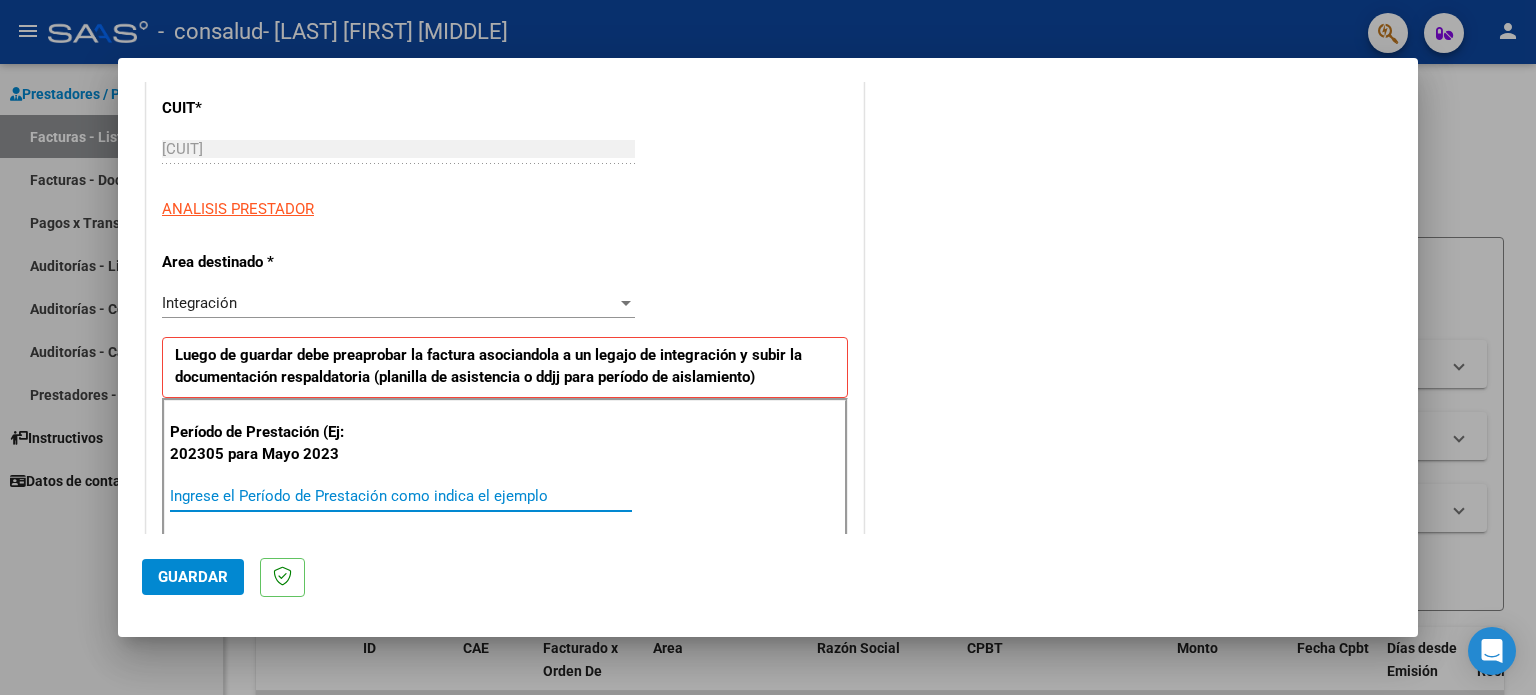 click on "Ingrese el Período de Prestación como indica el ejemplo" at bounding box center (401, 496) 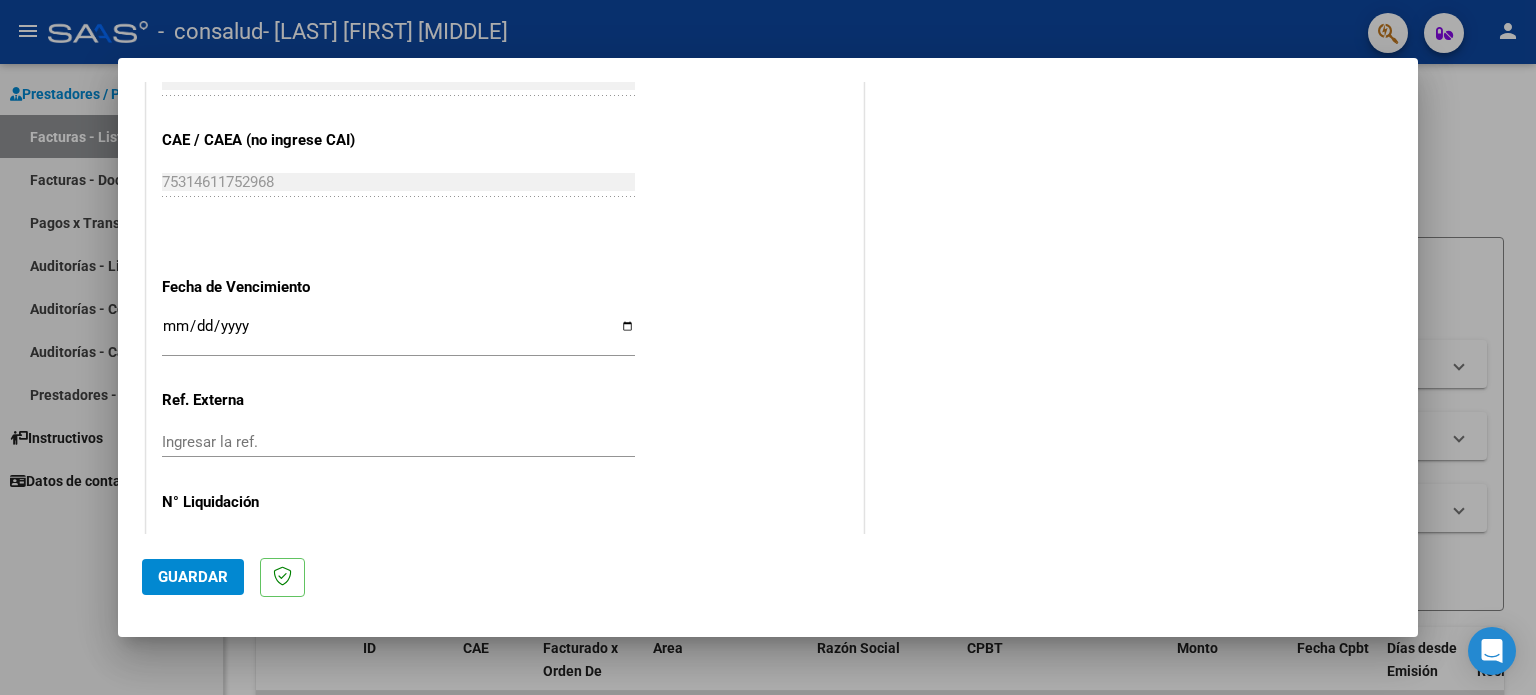 scroll, scrollTop: 1268, scrollLeft: 0, axis: vertical 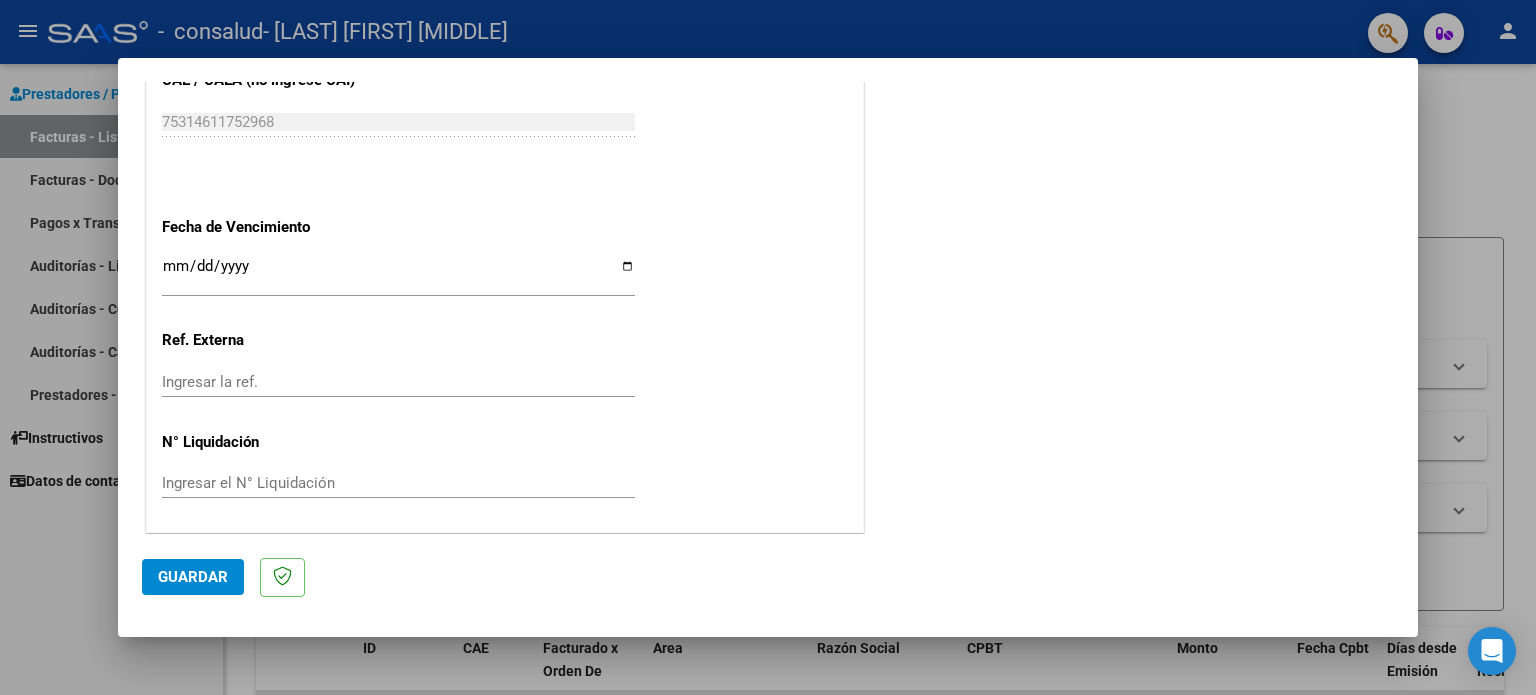 type on "202507" 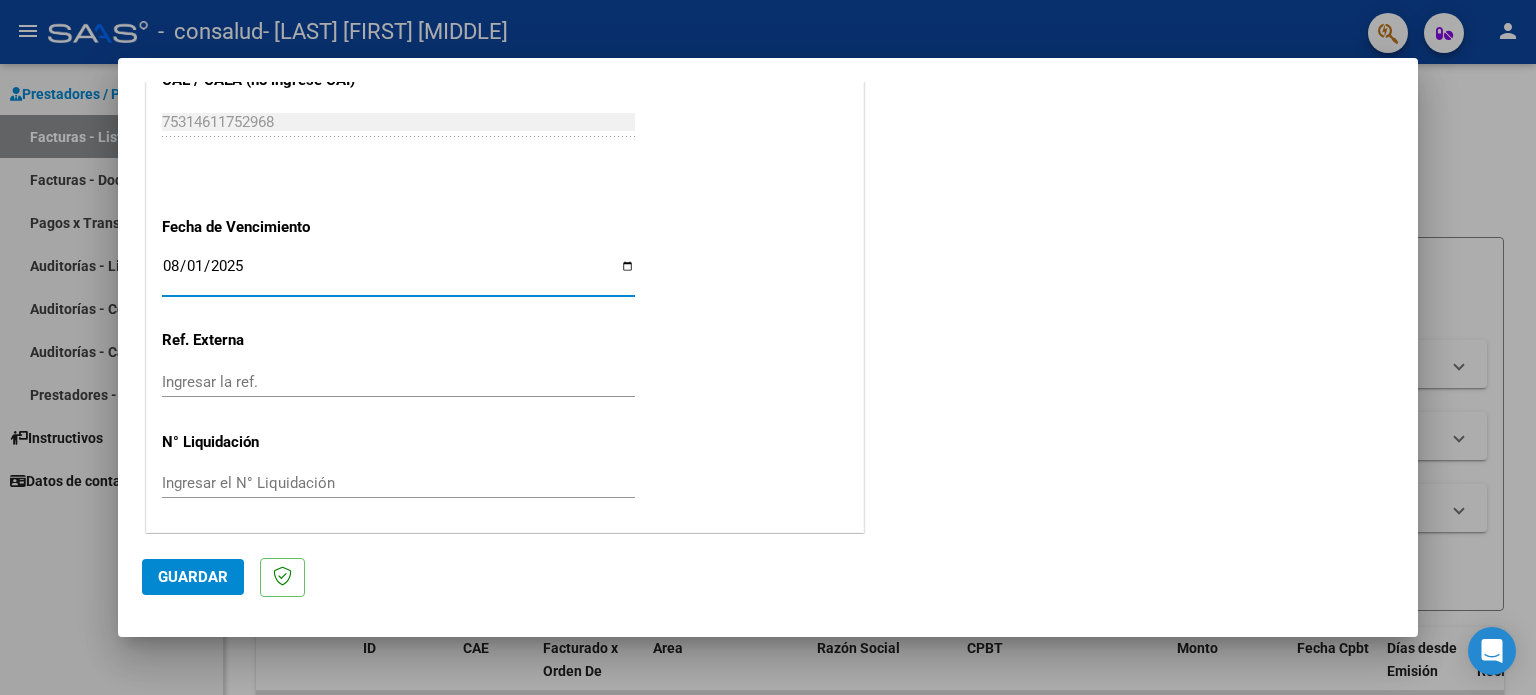 type on "2025-08-01" 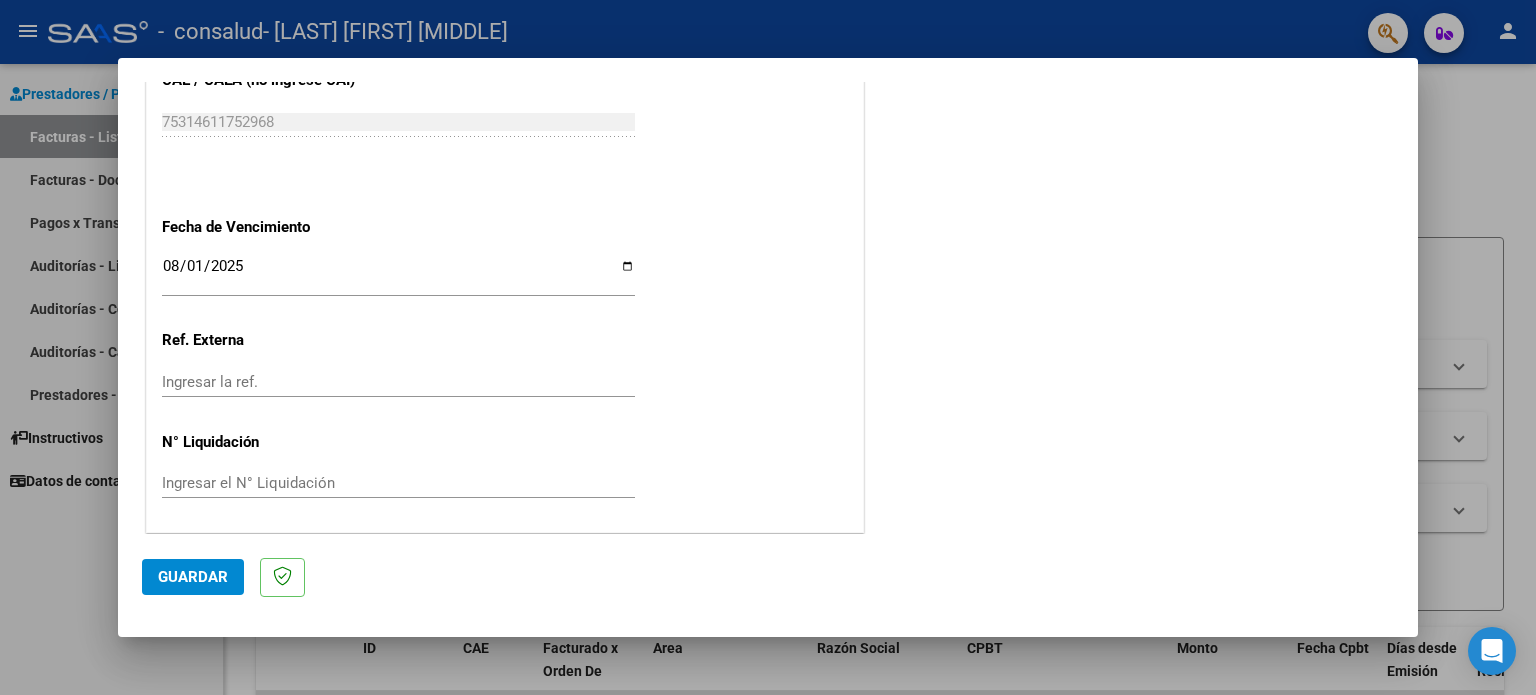 click on "CUIT  *   [CUIT] Ingresar CUIT  ANALISIS PRESTADOR  Area destinado * Integración Seleccionar Area Luego de guardar debe preaprobar la factura asociandola a un legajo de integración y subir la documentación respaldatoria (planilla de asistencia o ddjj para período de aislamiento)  Período de Prestación (Ej: 202305 para Mayo 2023    [YEAR][MONTH] Ingrese el Período de Prestación como indica el ejemplo   Comprobante Tipo * Factura C Seleccionar Tipo Punto de Venta  *   [NUMBER] Ingresar el Nro.  Número  *   [NUMBER] Ingresar el Nro.  Monto  *   $ 148.447,32 Ingresar el monto  Fecha del Cpbt.  *   [YEAR]-[MONTH]-[DAY] Ingresar la fecha  CAE / CAEA (no ingrese CAI)    [NUMBER] Ingresar el CAE o CAEA (no ingrese CAI)  Fecha de Vencimiento    [YEAR]-[MONTH]-[DAY] Ingresar la fecha  Ref. Externa    Ingresar la ref.  N° Liquidación    Ingresar el N° Liquidación" at bounding box center (505, -202) 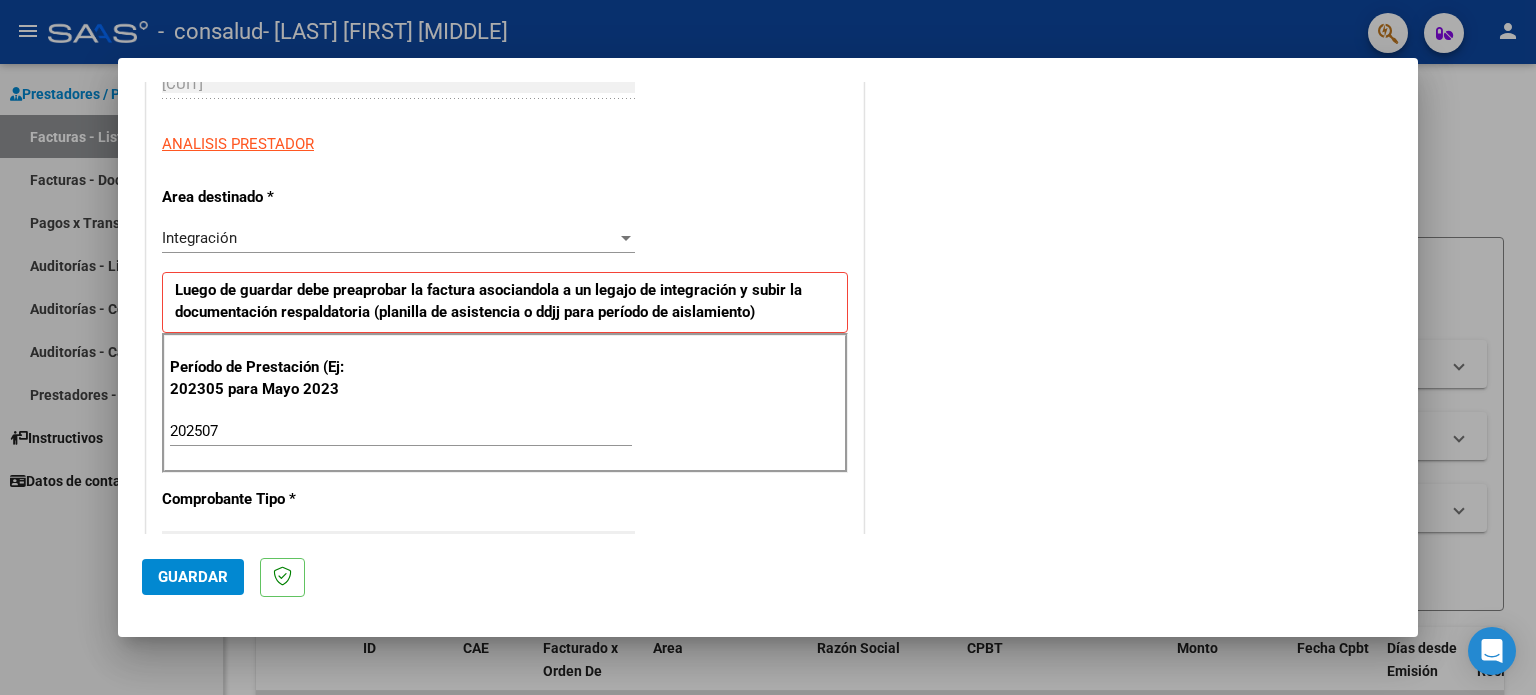 scroll, scrollTop: 0, scrollLeft: 0, axis: both 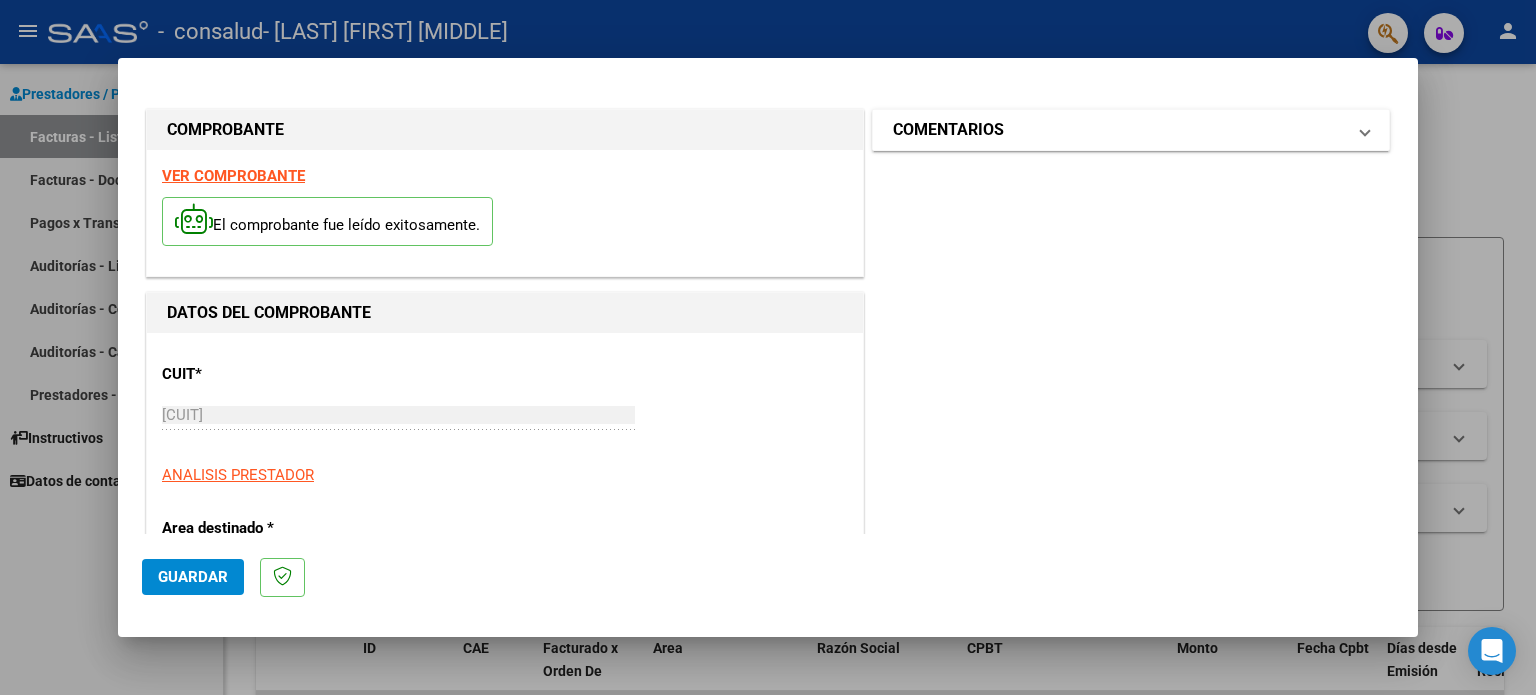 click on "COMENTARIOS" at bounding box center [948, 130] 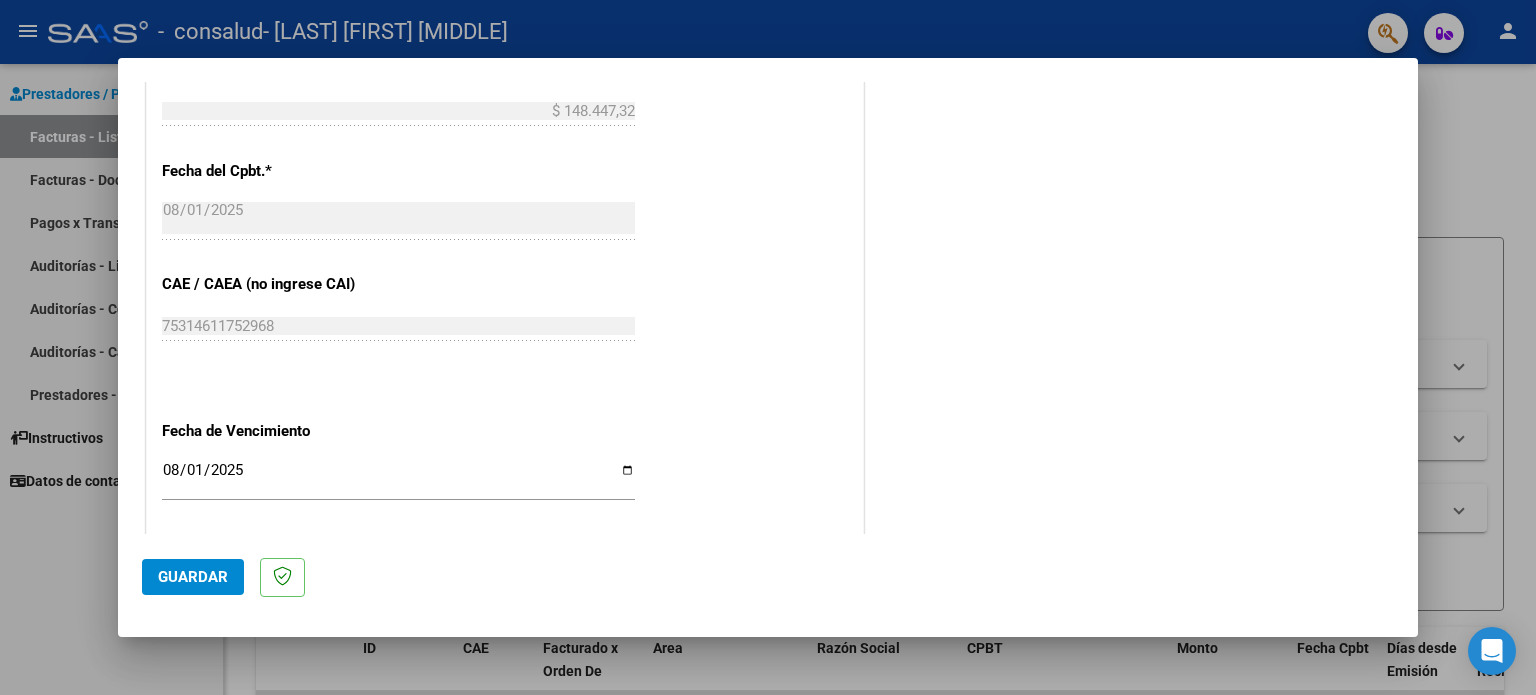 scroll, scrollTop: 1268, scrollLeft: 0, axis: vertical 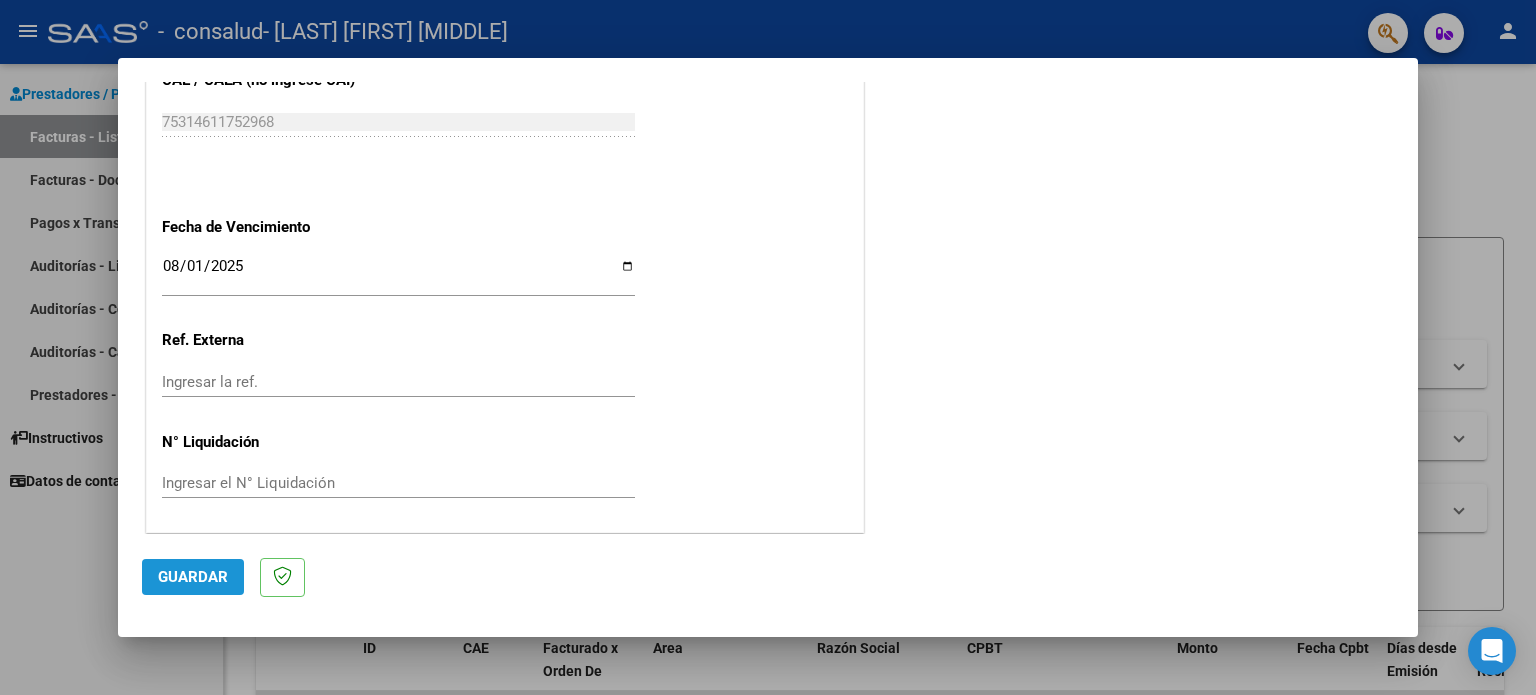 click on "Guardar" 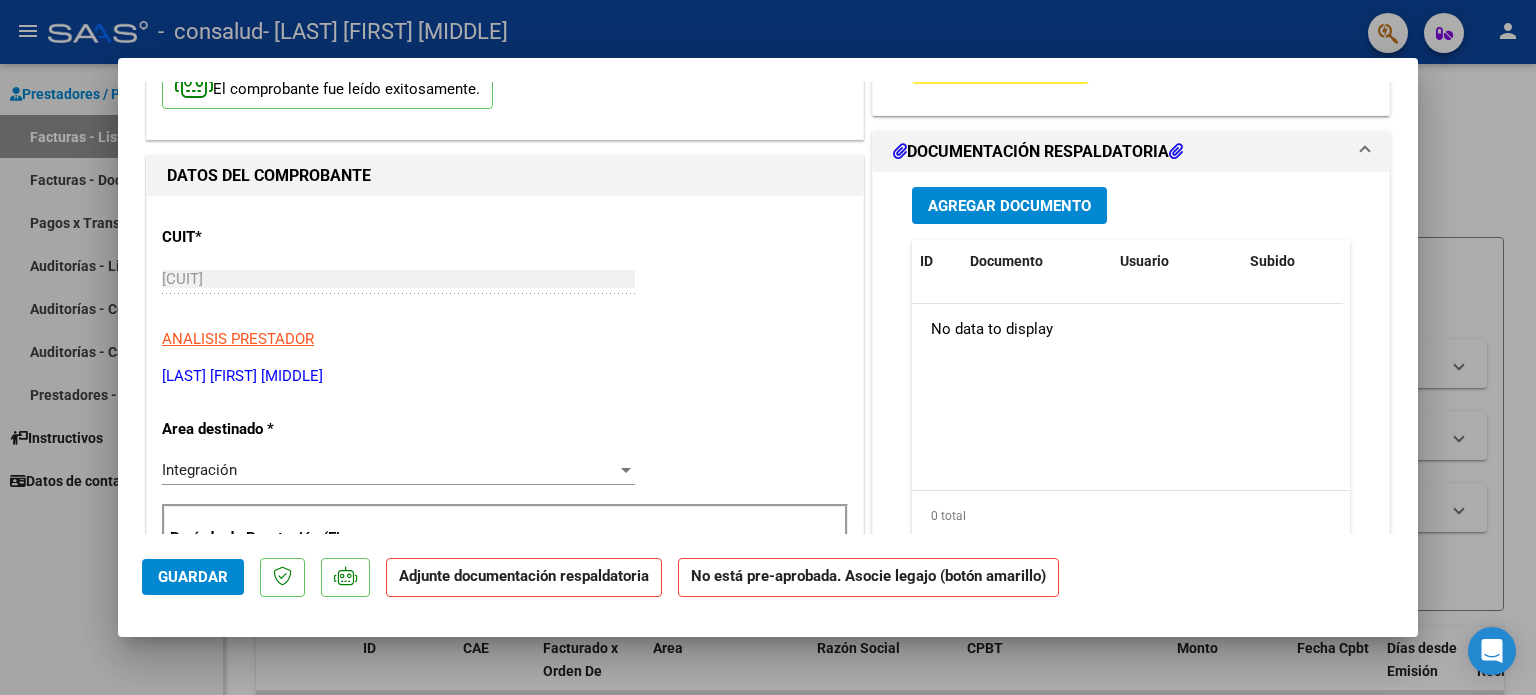 scroll, scrollTop: 0, scrollLeft: 0, axis: both 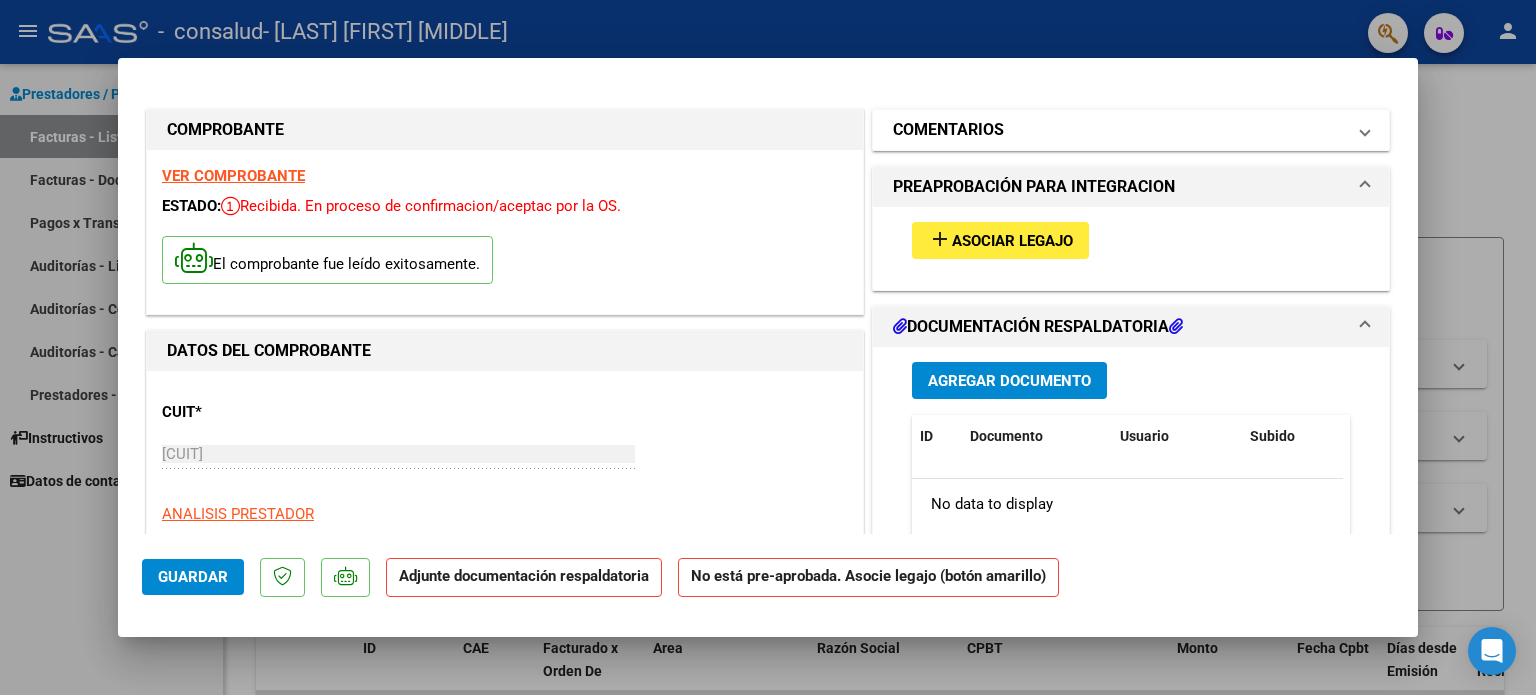 click on "COMENTARIOS" at bounding box center (1119, 130) 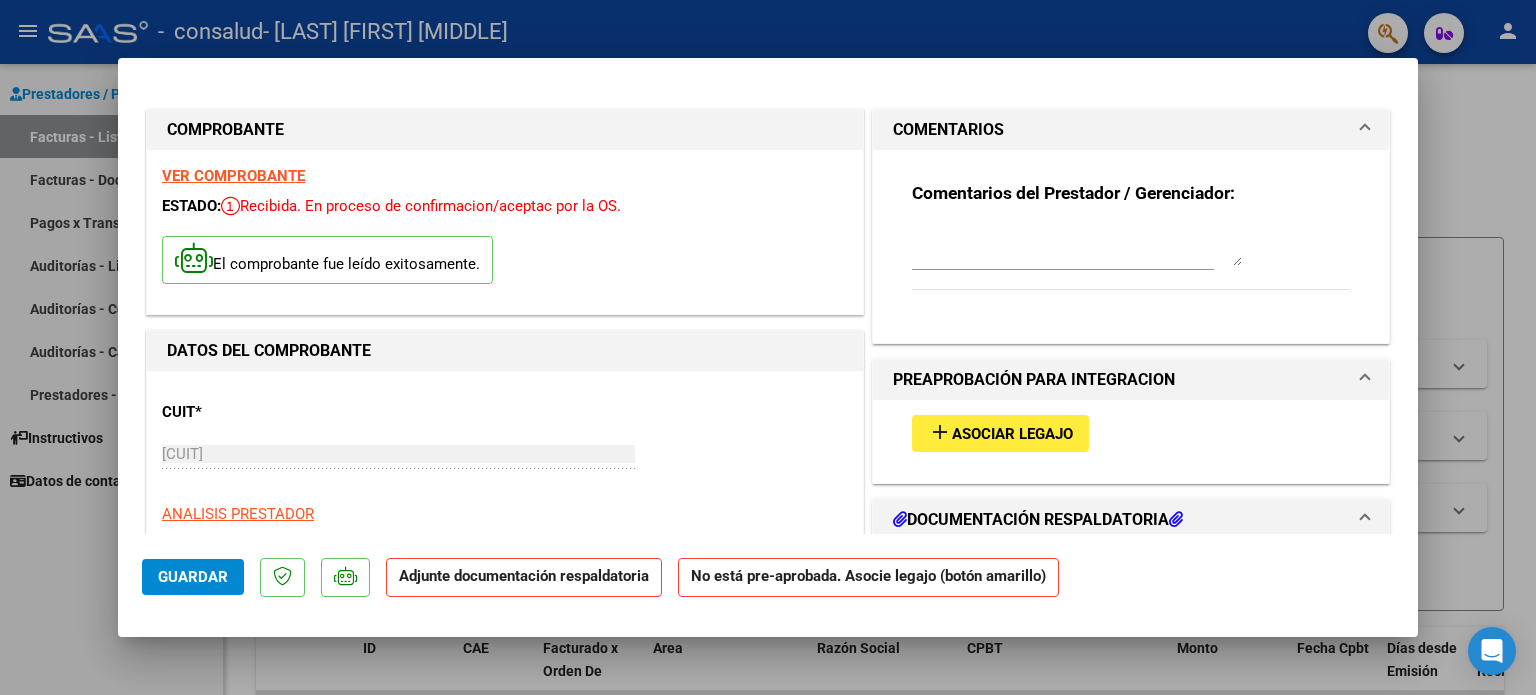 click on "COMENTARIOS" at bounding box center [1119, 130] 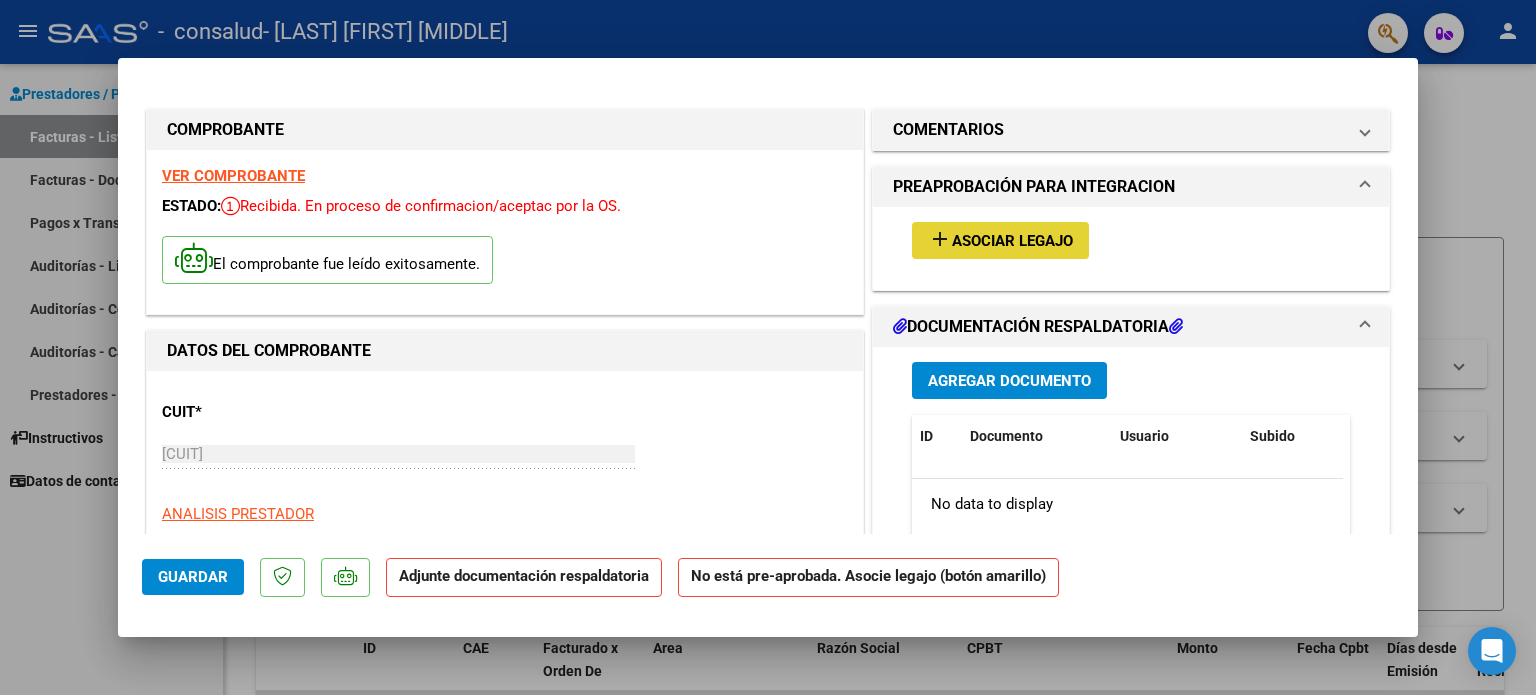 click on "Asociar Legajo" at bounding box center [1012, 241] 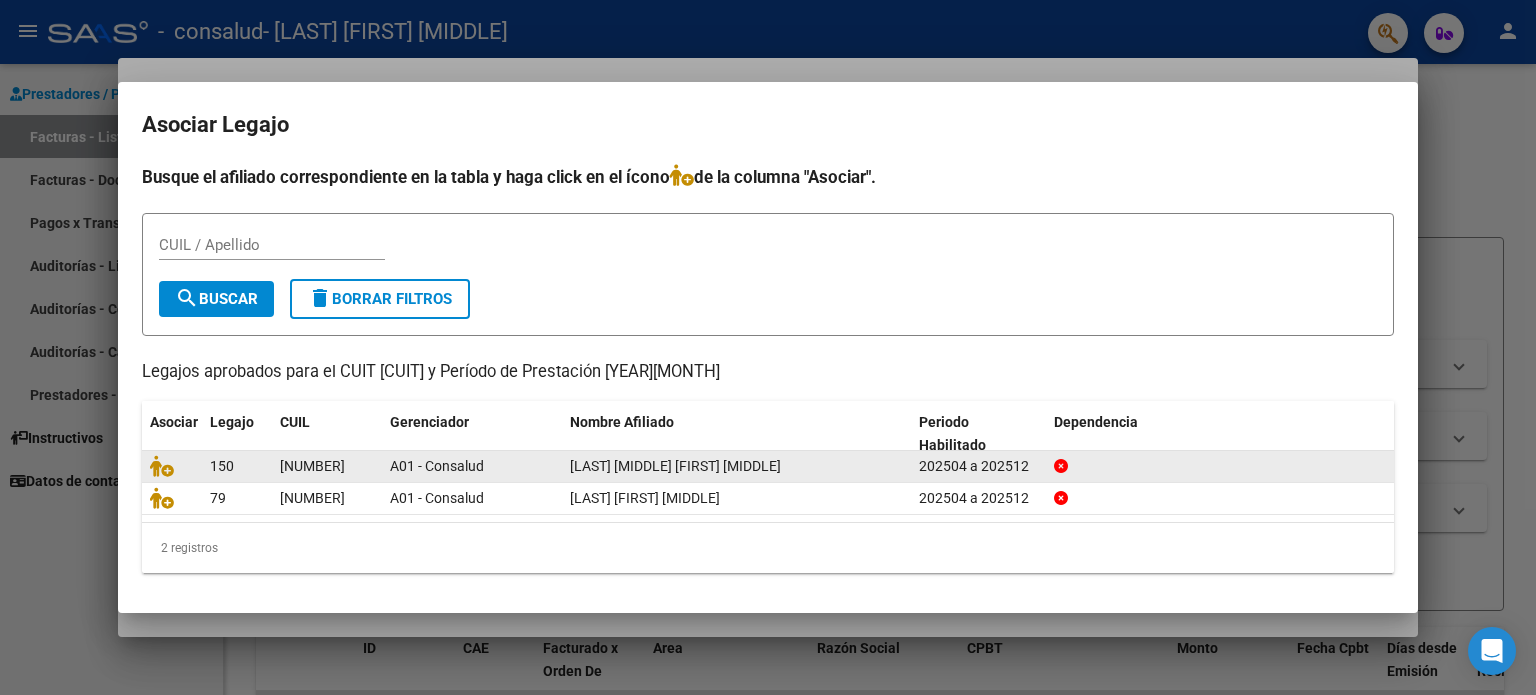 click on "[LAST] [MIDDLE] [FIRST] [MIDDLE]" 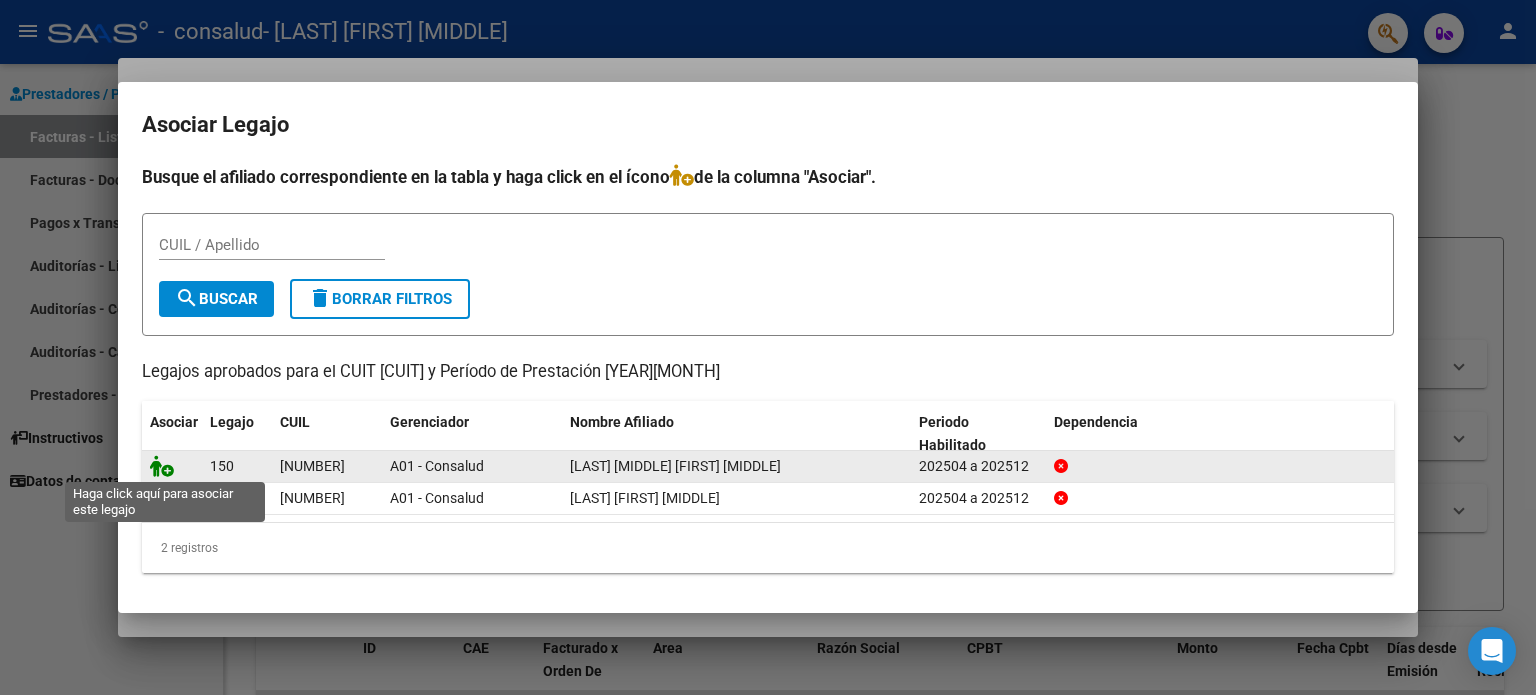 click 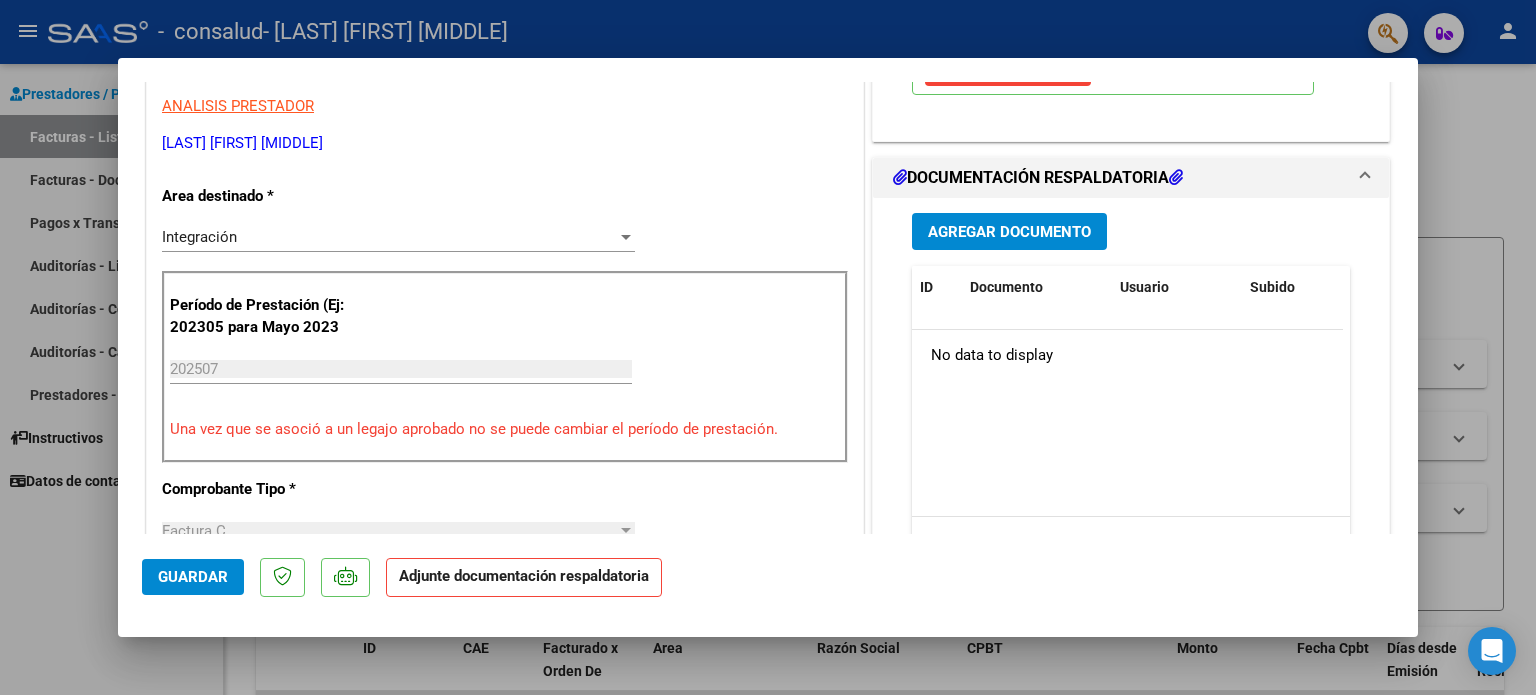 scroll, scrollTop: 412, scrollLeft: 0, axis: vertical 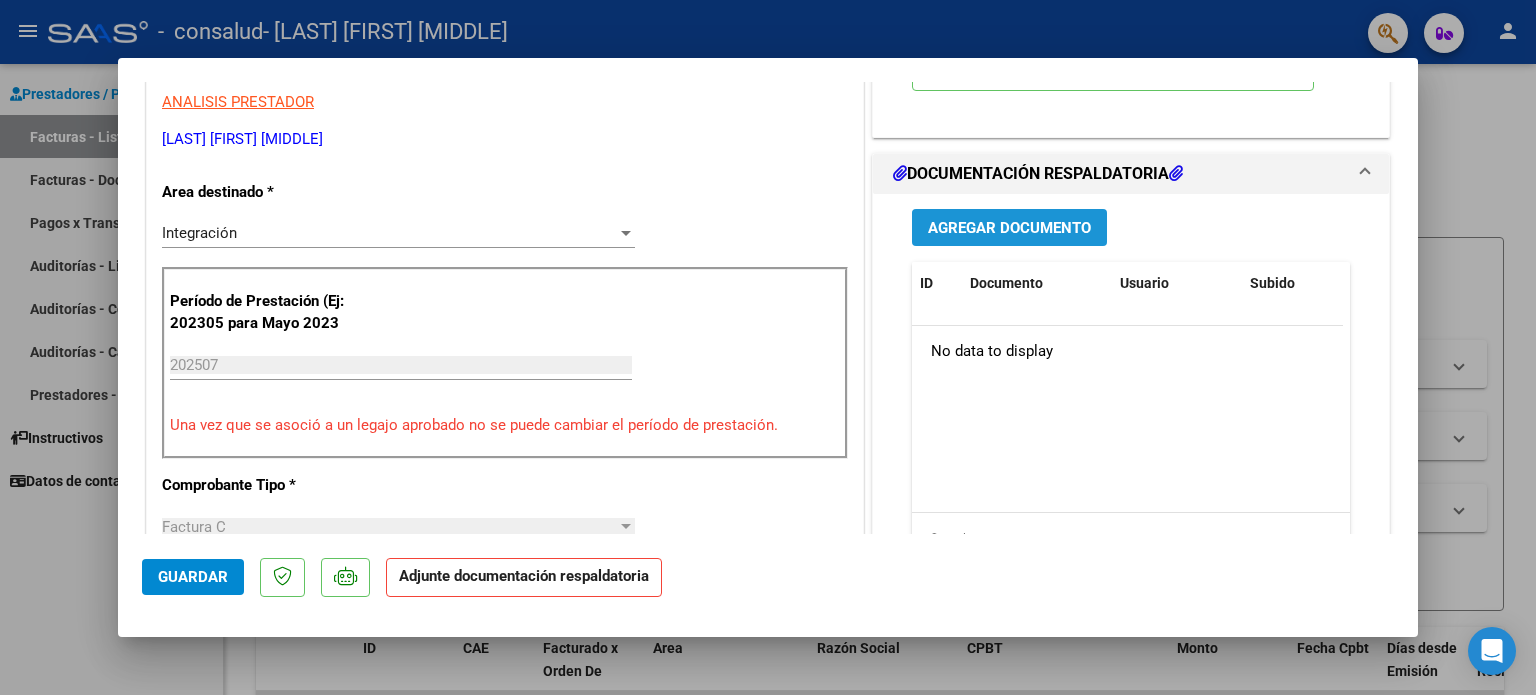 click on "Agregar Documento" at bounding box center [1009, 228] 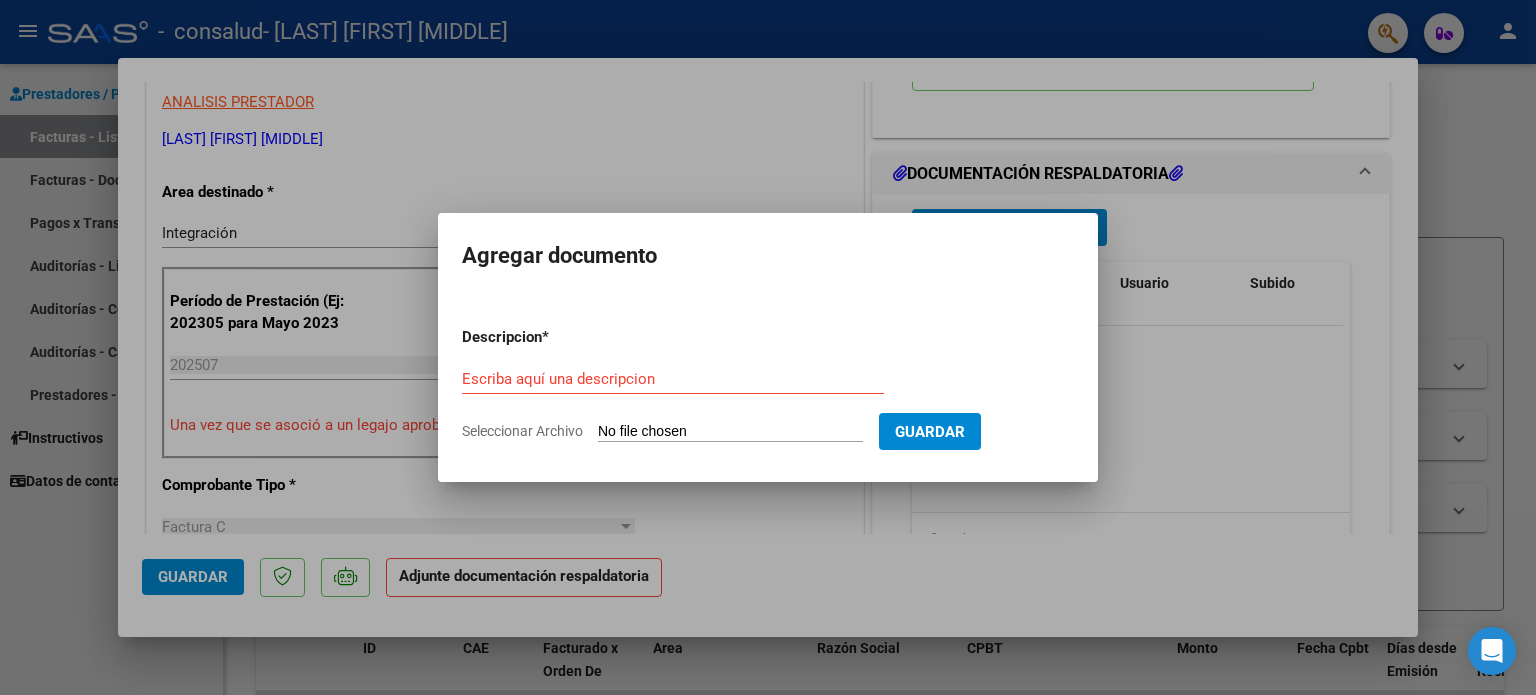 click on "Seleccionar Archivo" at bounding box center (730, 432) 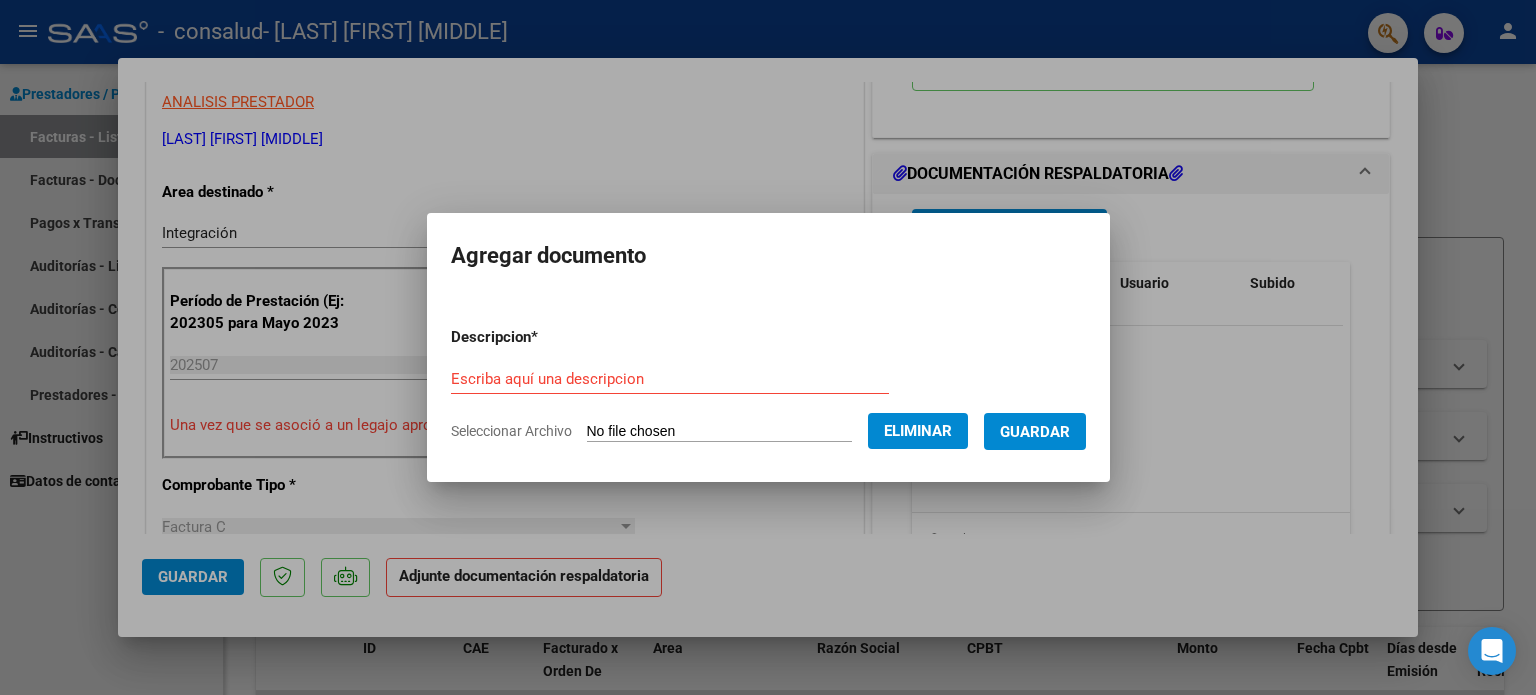 click on "Escriba aquí una descripcion" at bounding box center (670, 379) 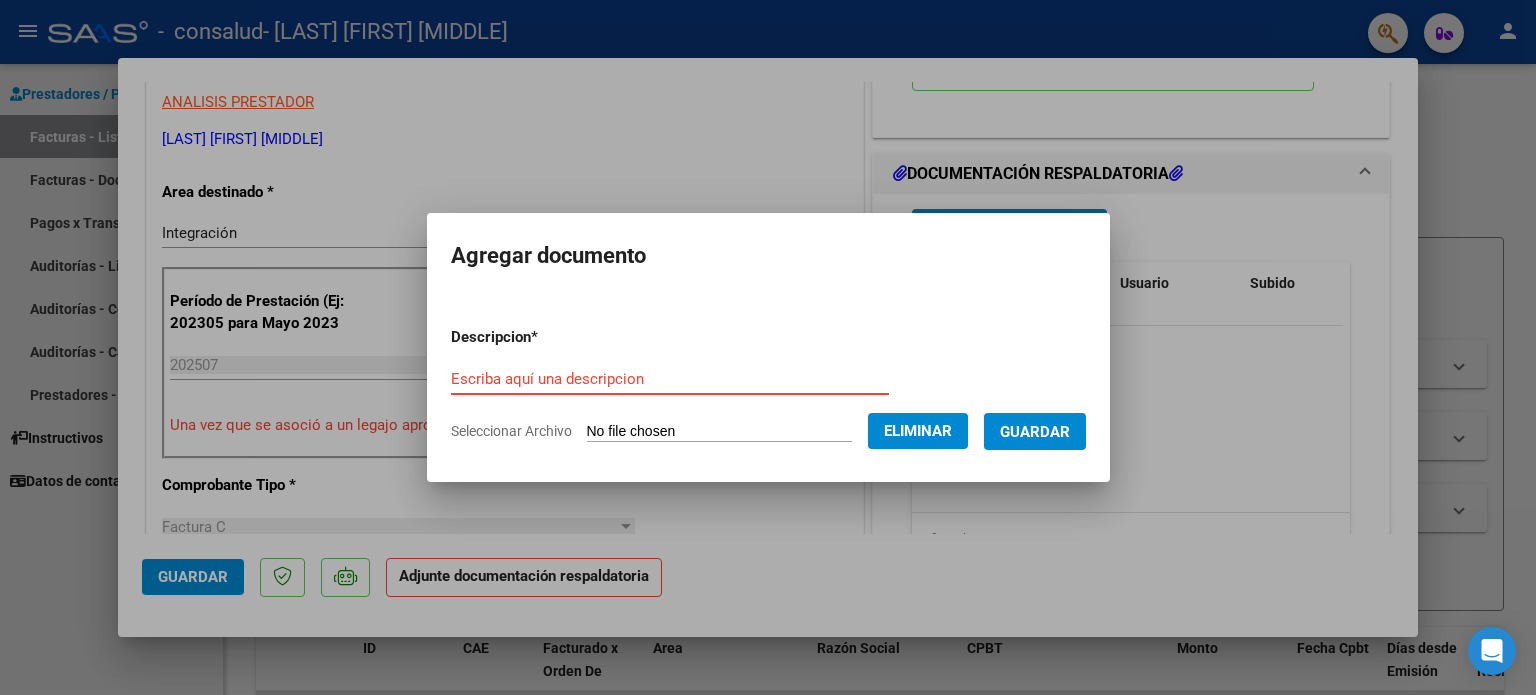 paste on "[LAST] [LAST], [FIRST] [MIDDLE] - Planilla de asistencia [MONTH] [YEAR]" 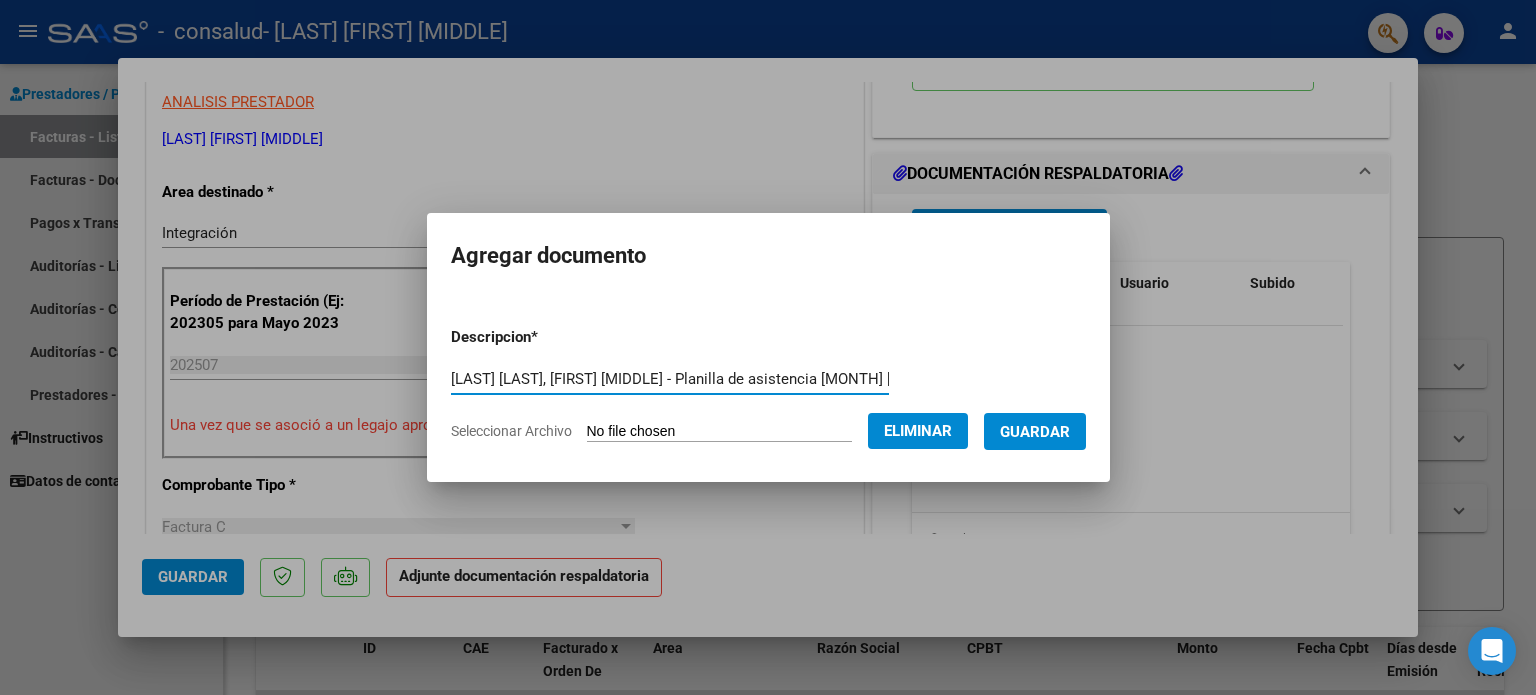 type on "[LAST] [LAST], [FIRST] [MIDDLE] - Planilla de asistencia [MONTH] [YEAR]" 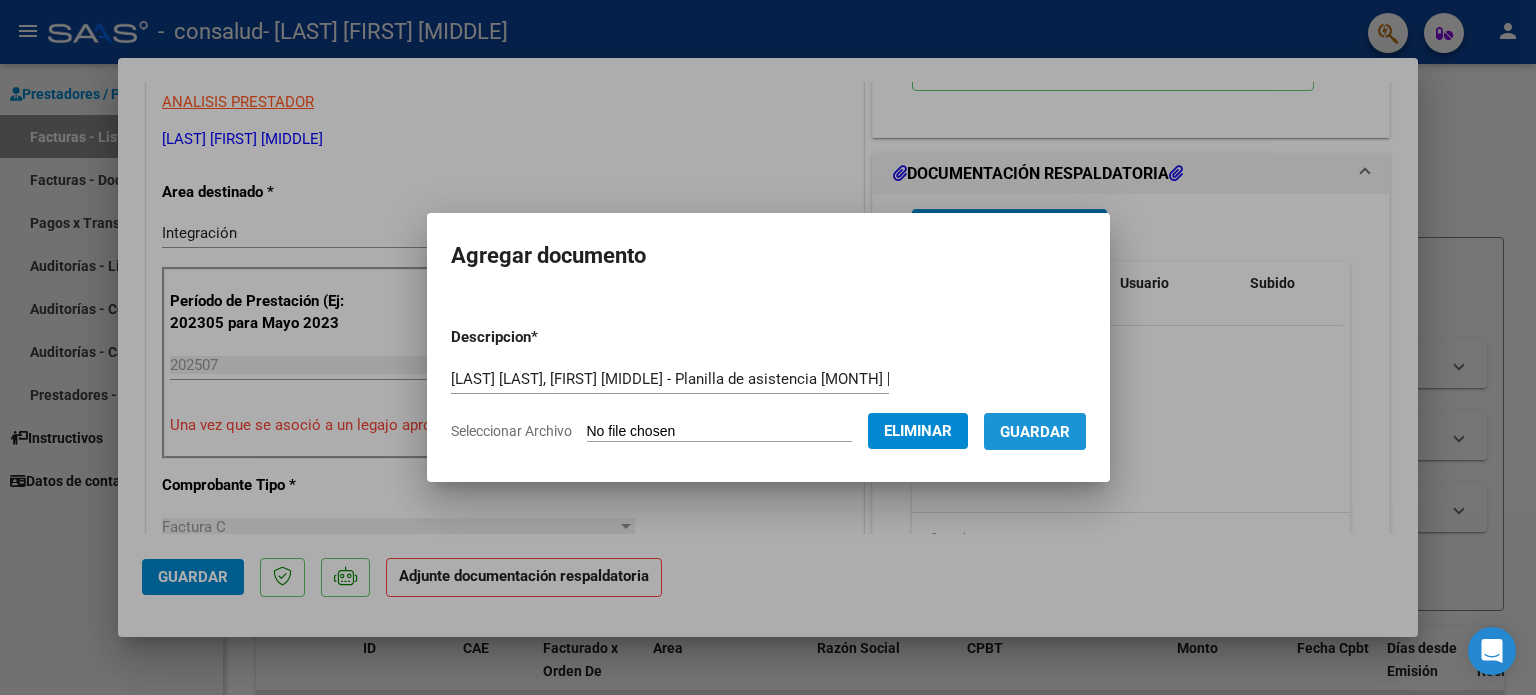 click on "Guardar" at bounding box center (1035, 432) 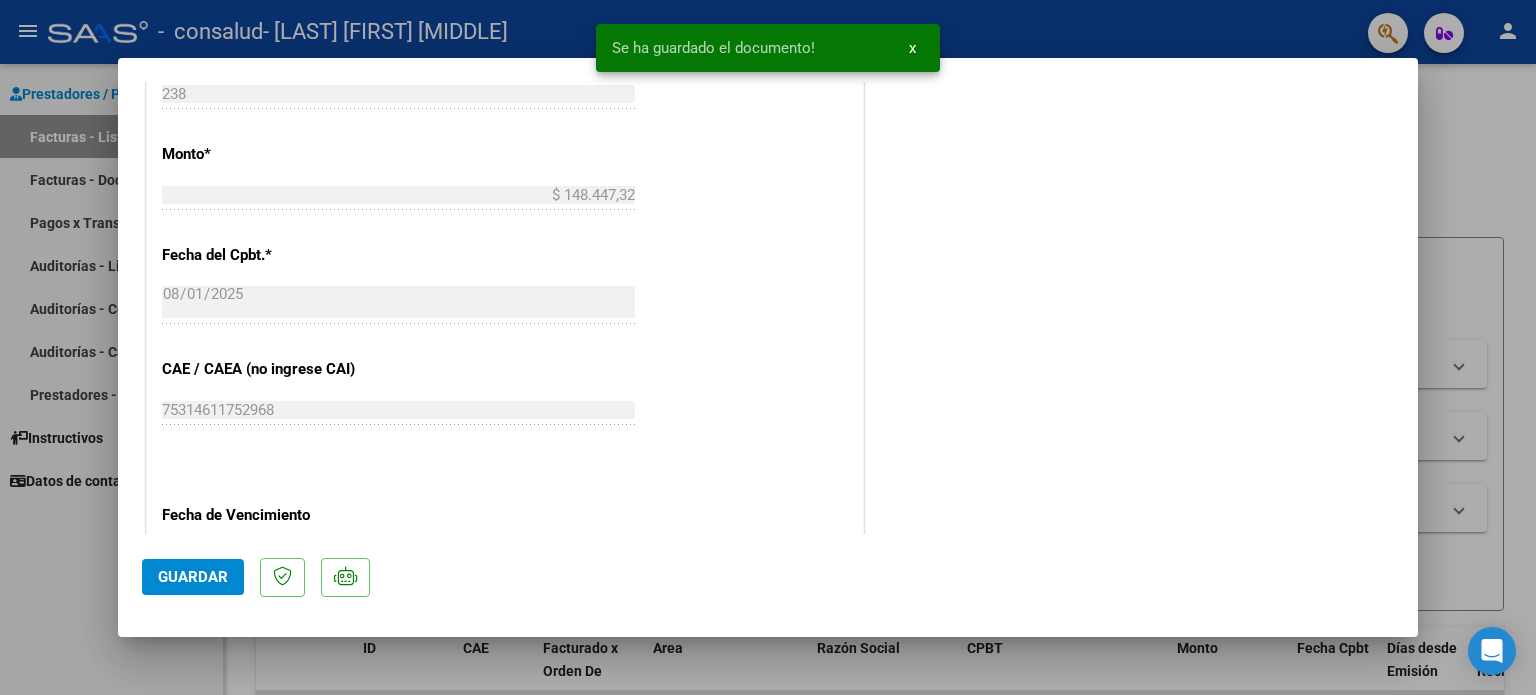 scroll, scrollTop: 1050, scrollLeft: 0, axis: vertical 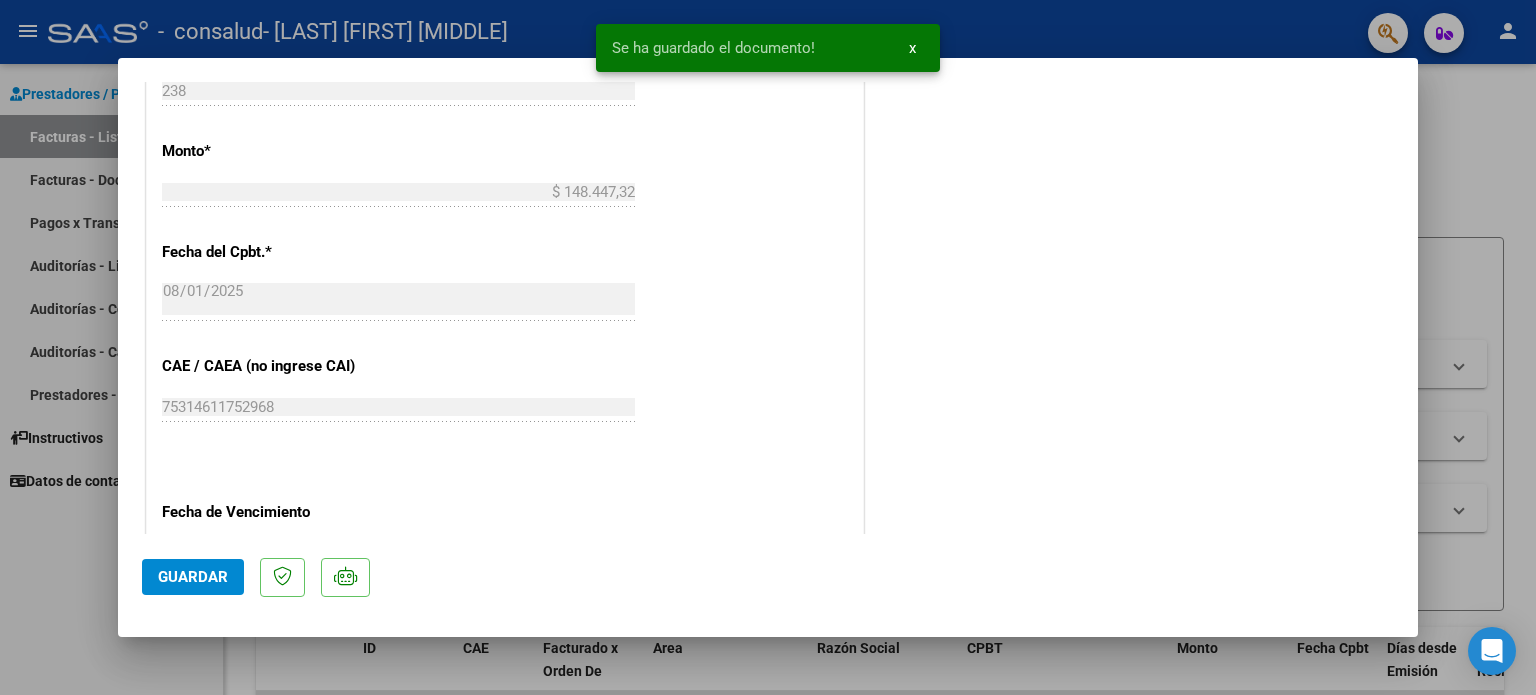 click on "Guardar" 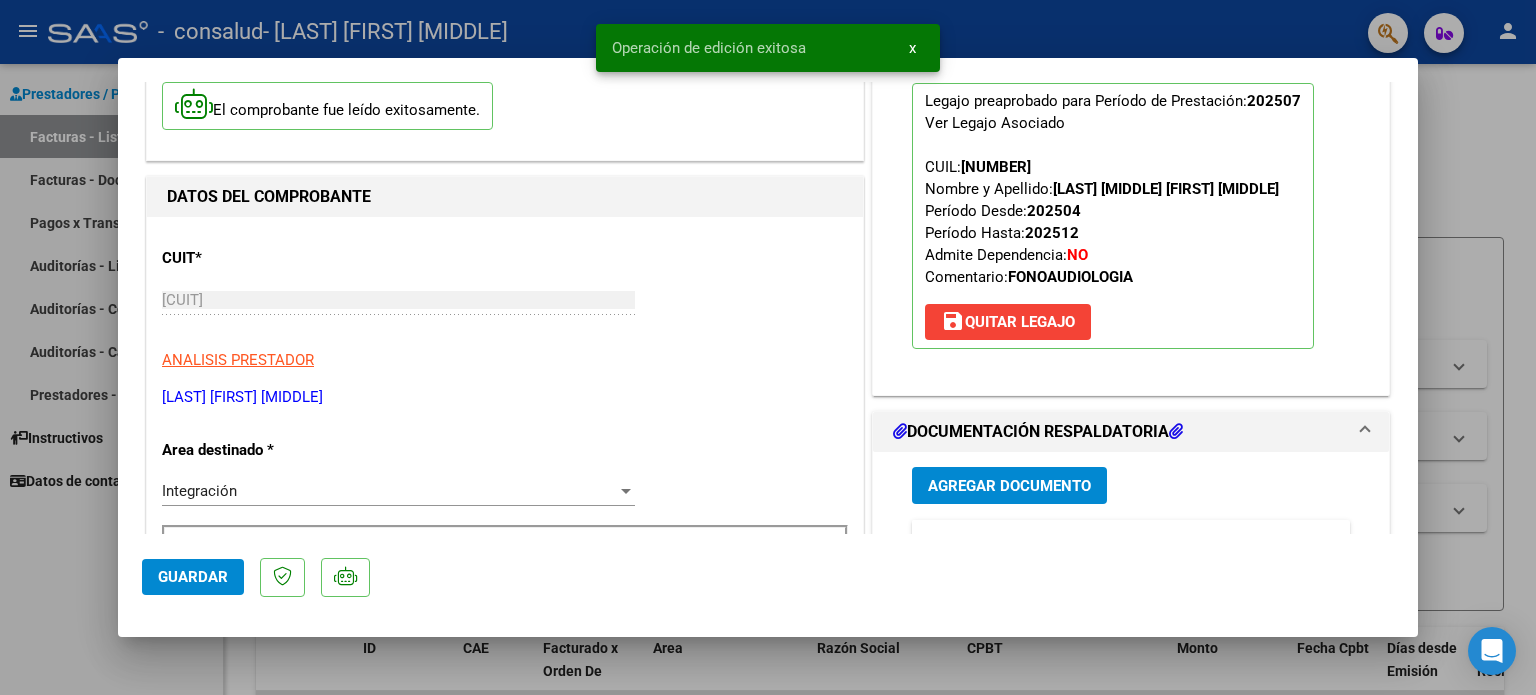 scroll, scrollTop: 0, scrollLeft: 0, axis: both 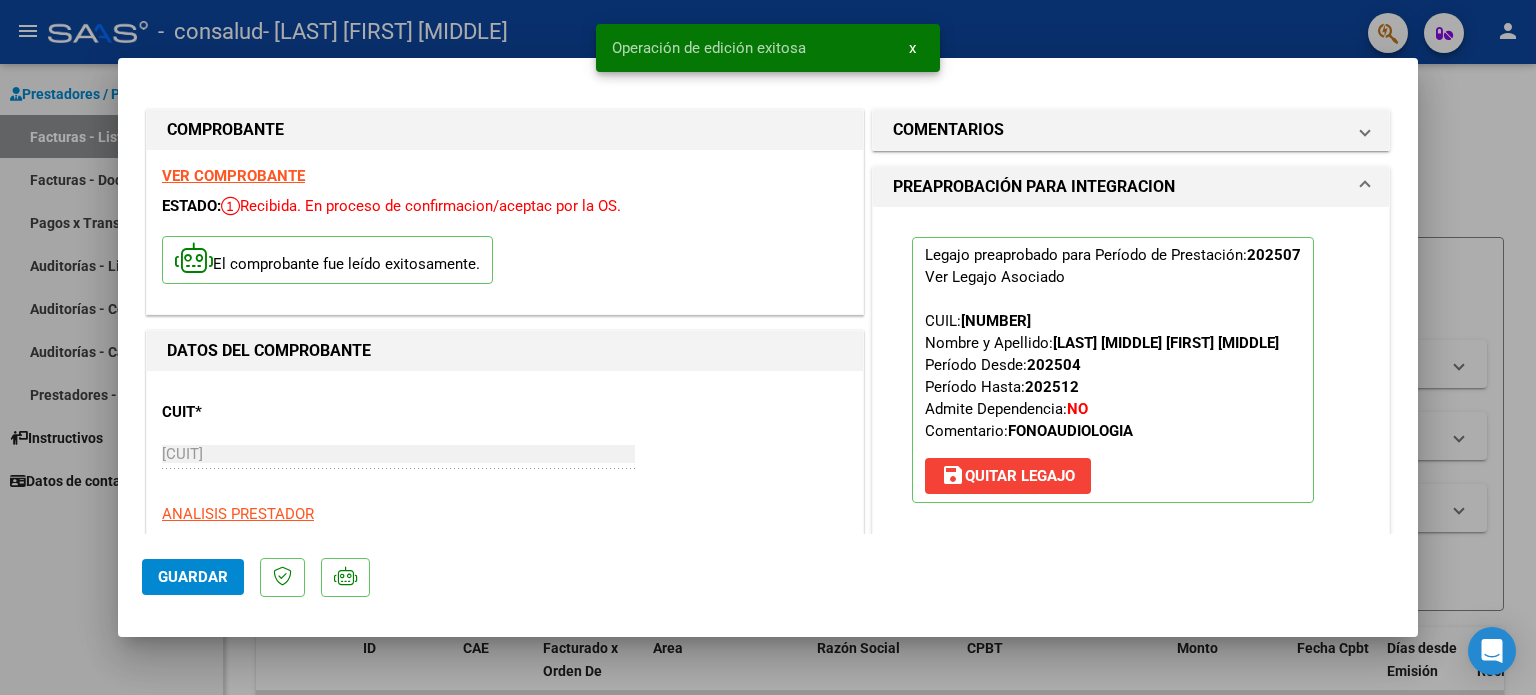 type 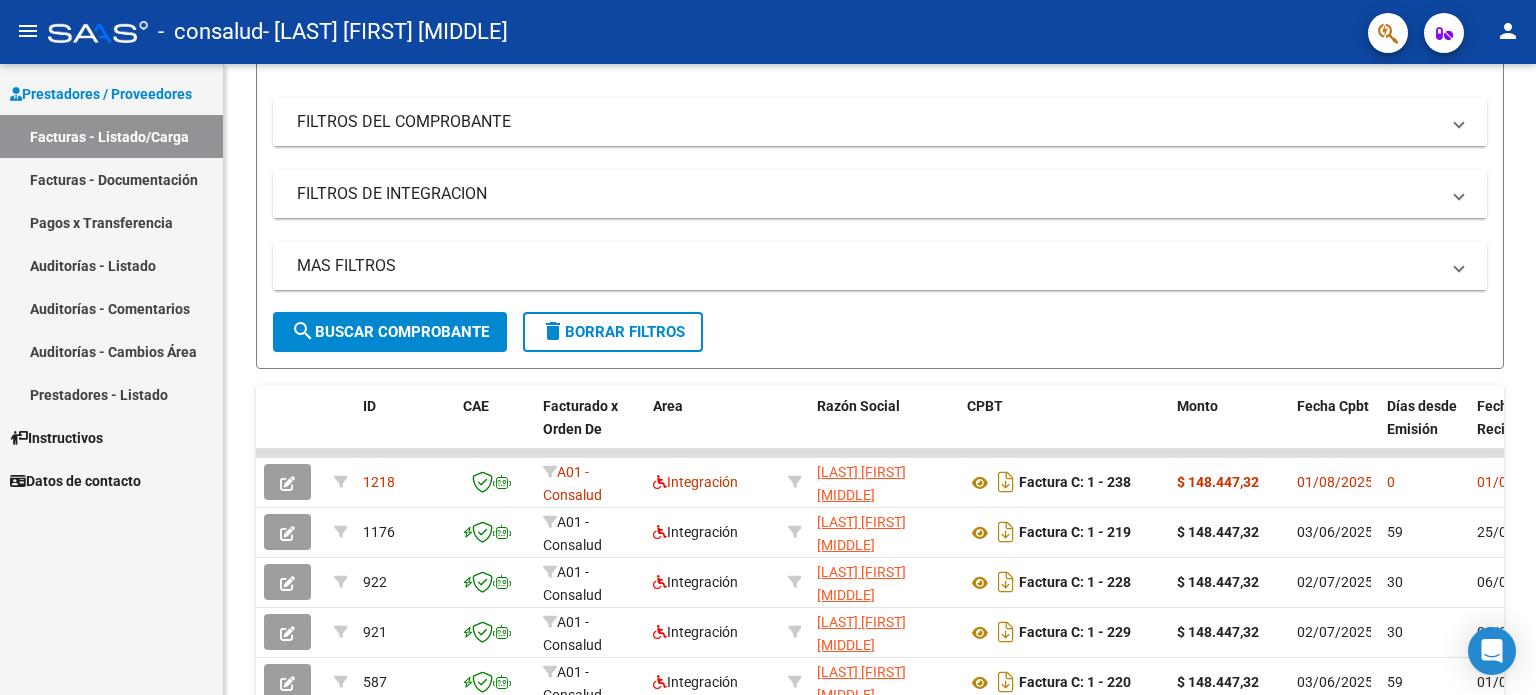 scroll, scrollTop: 243, scrollLeft: 0, axis: vertical 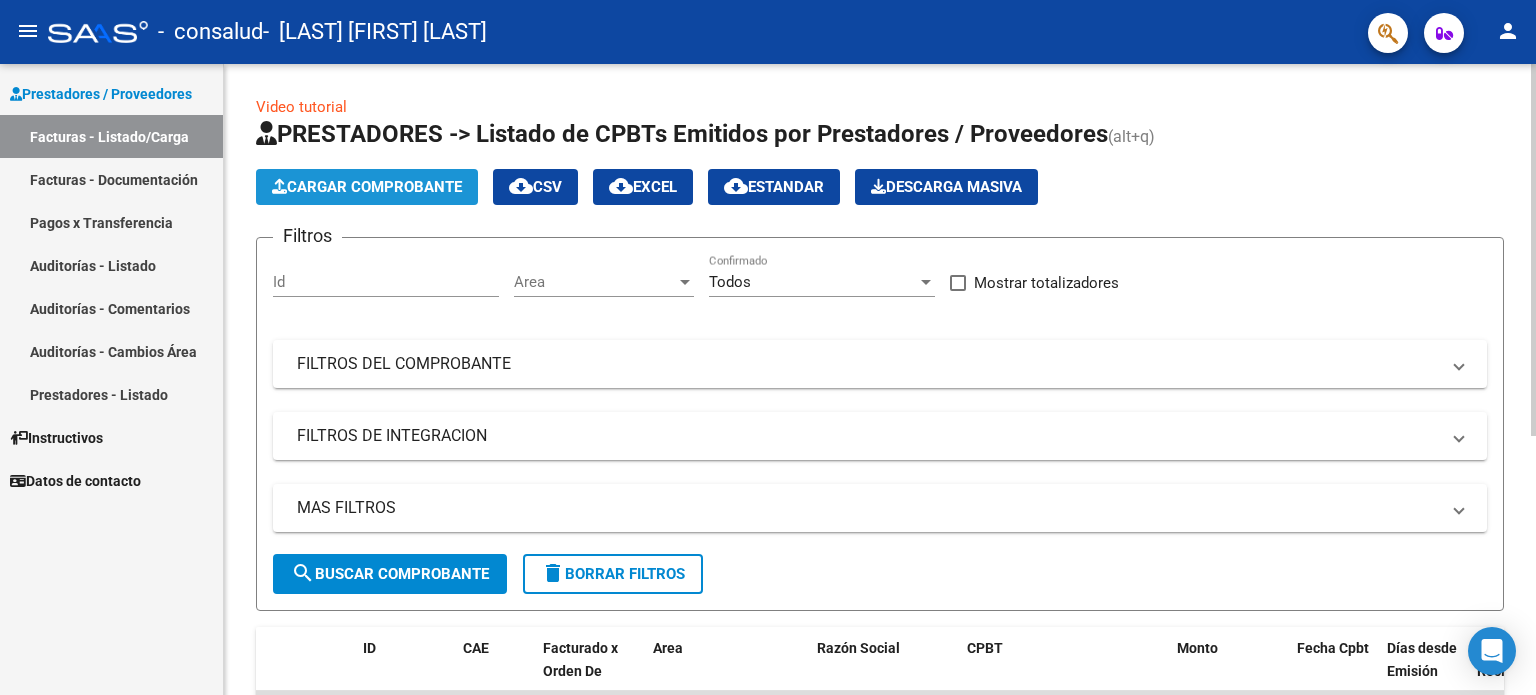 click on "Cargar Comprobante" 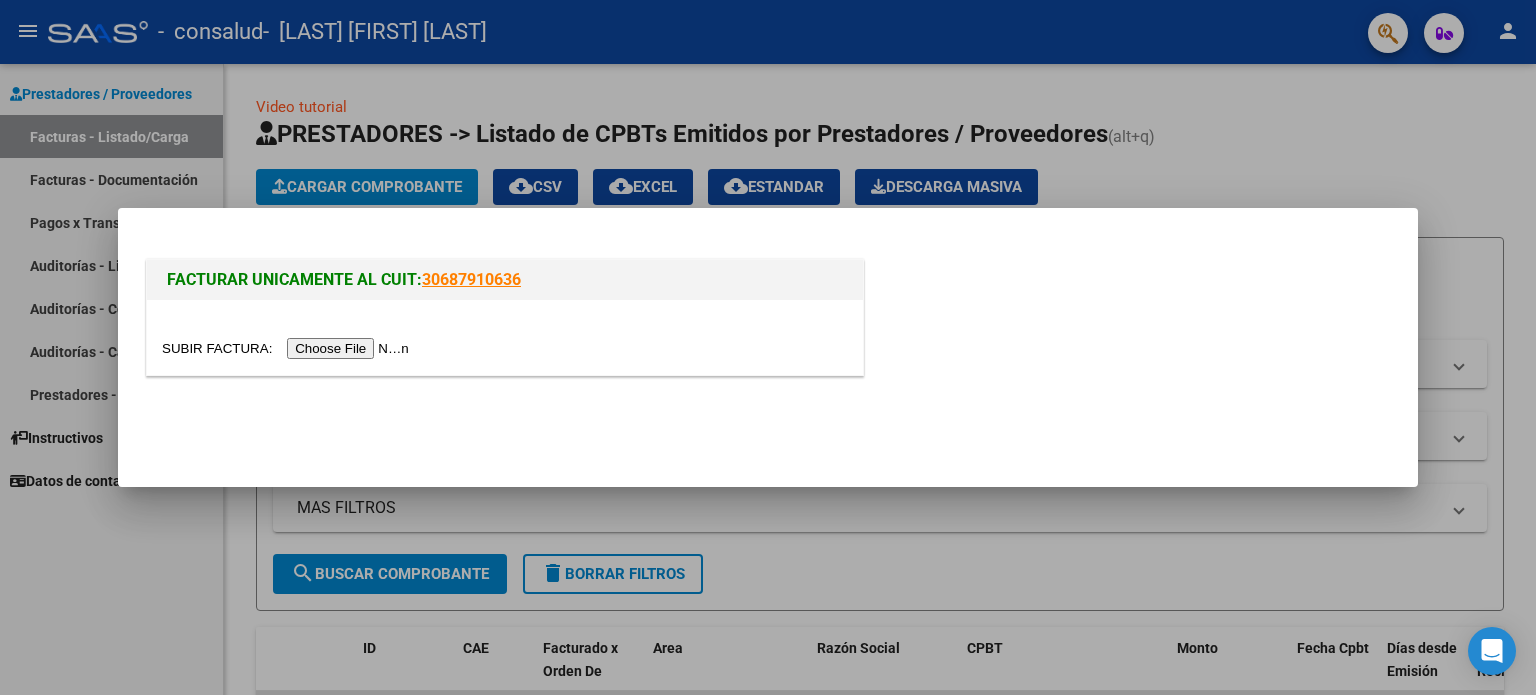 click at bounding box center (288, 348) 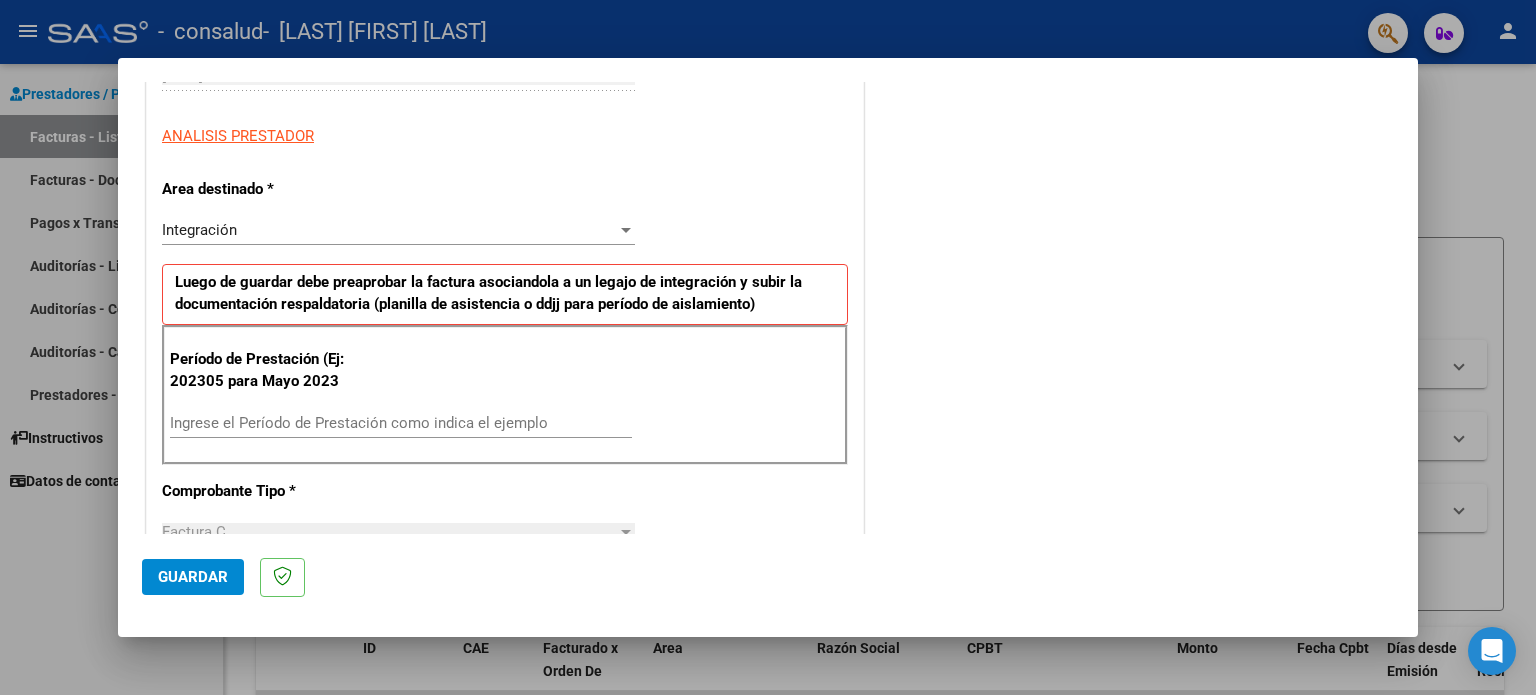 scroll, scrollTop: 340, scrollLeft: 0, axis: vertical 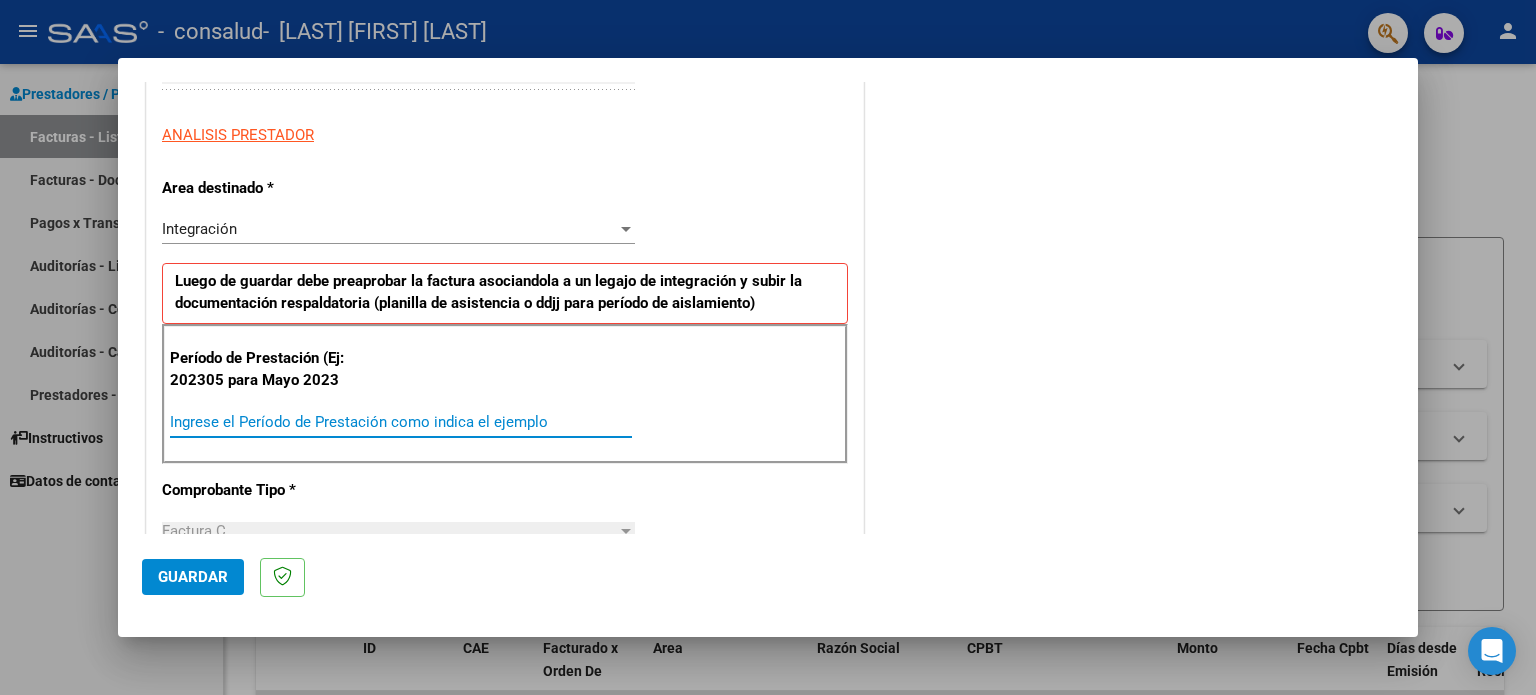 click on "Ingrese el Período de Prestación como indica el ejemplo" at bounding box center [401, 422] 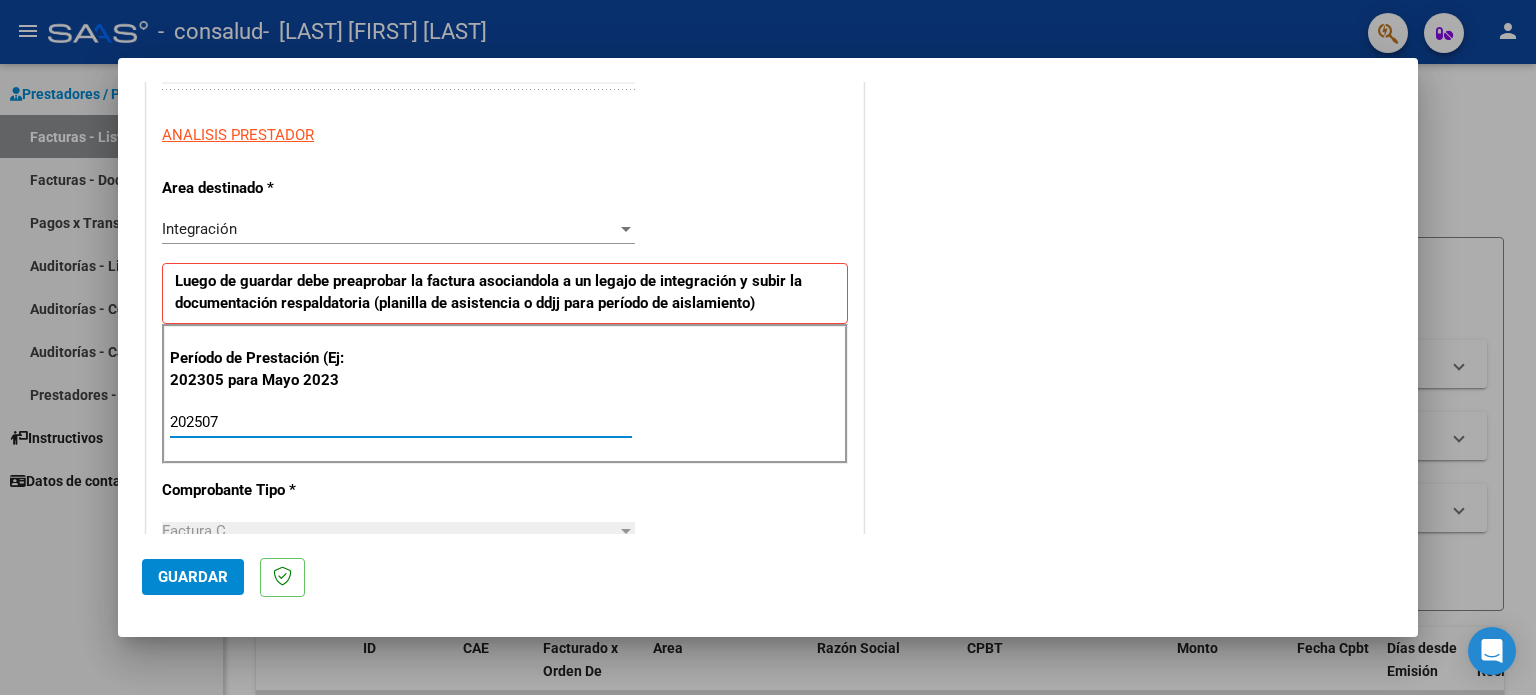 type on "202507" 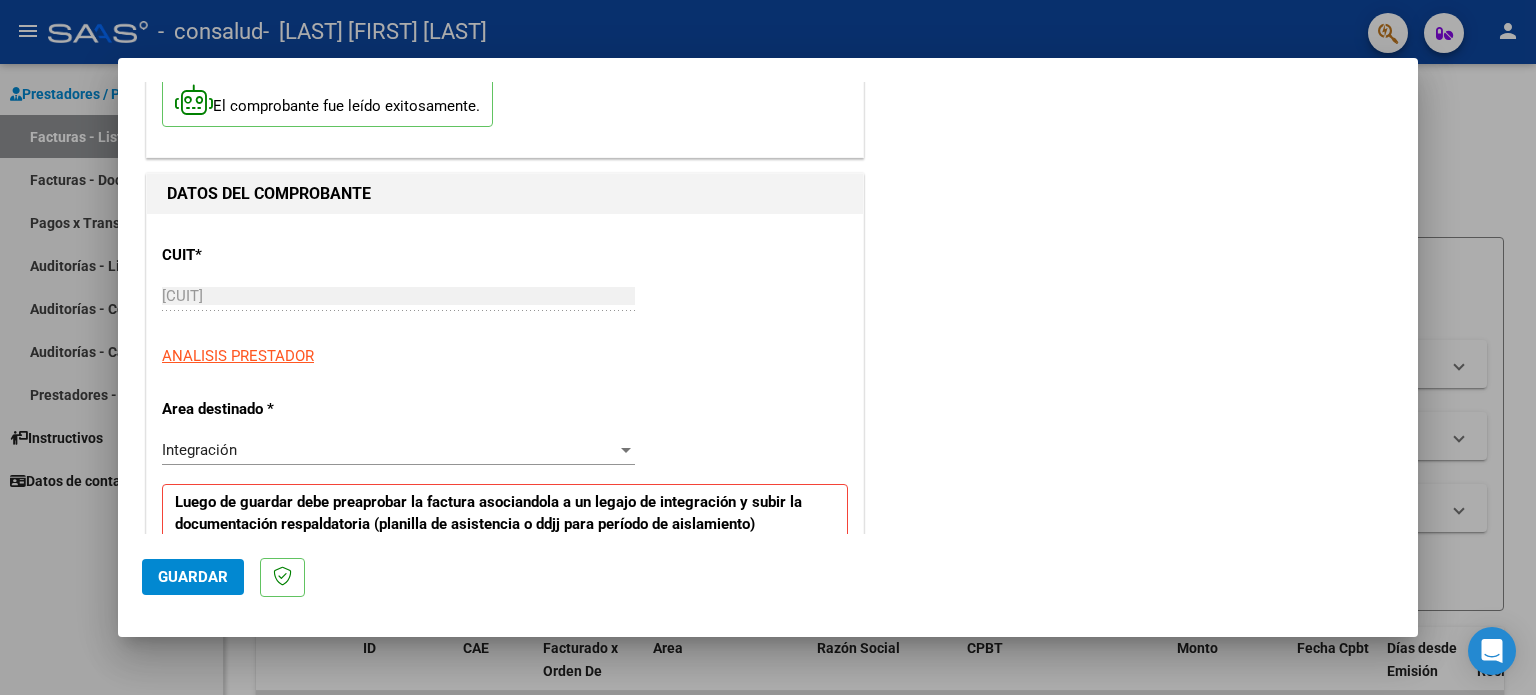 scroll, scrollTop: 0, scrollLeft: 0, axis: both 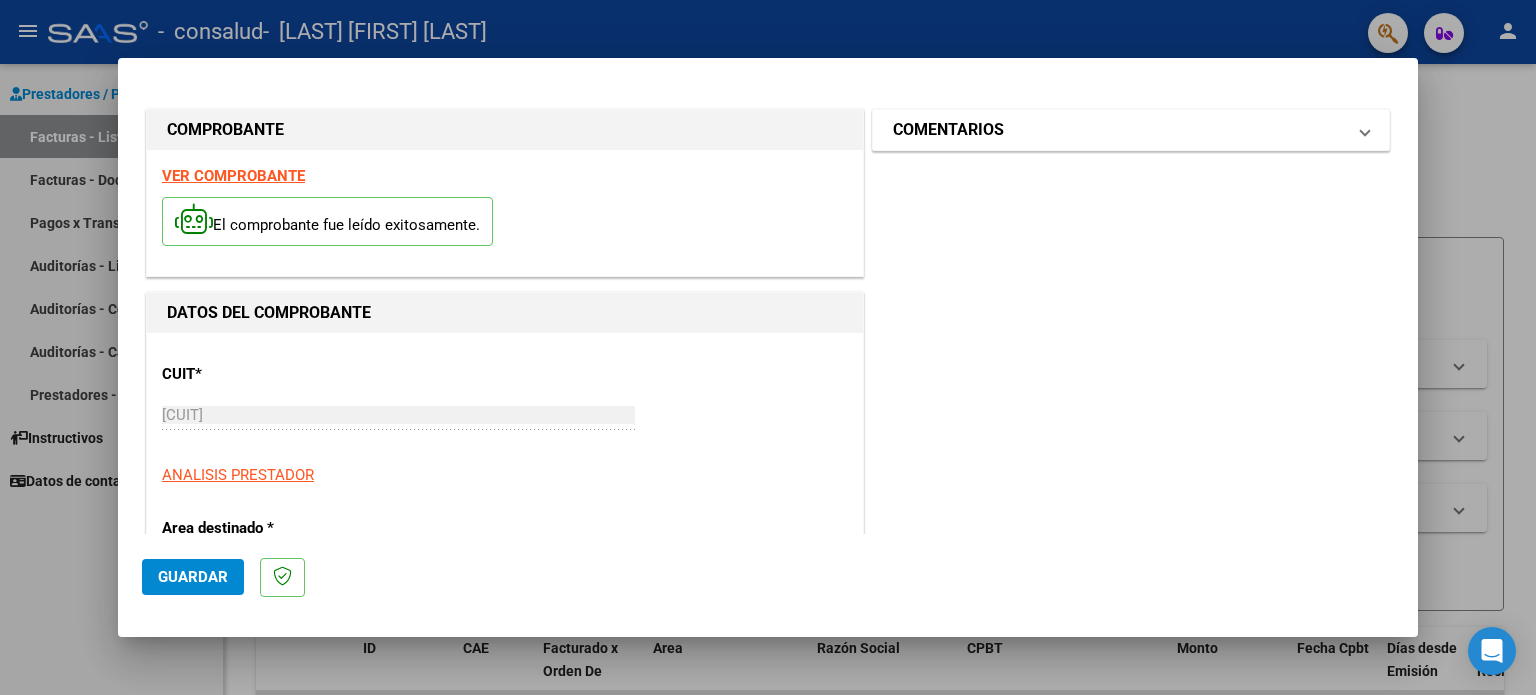 click on "COMENTARIOS" at bounding box center (1119, 130) 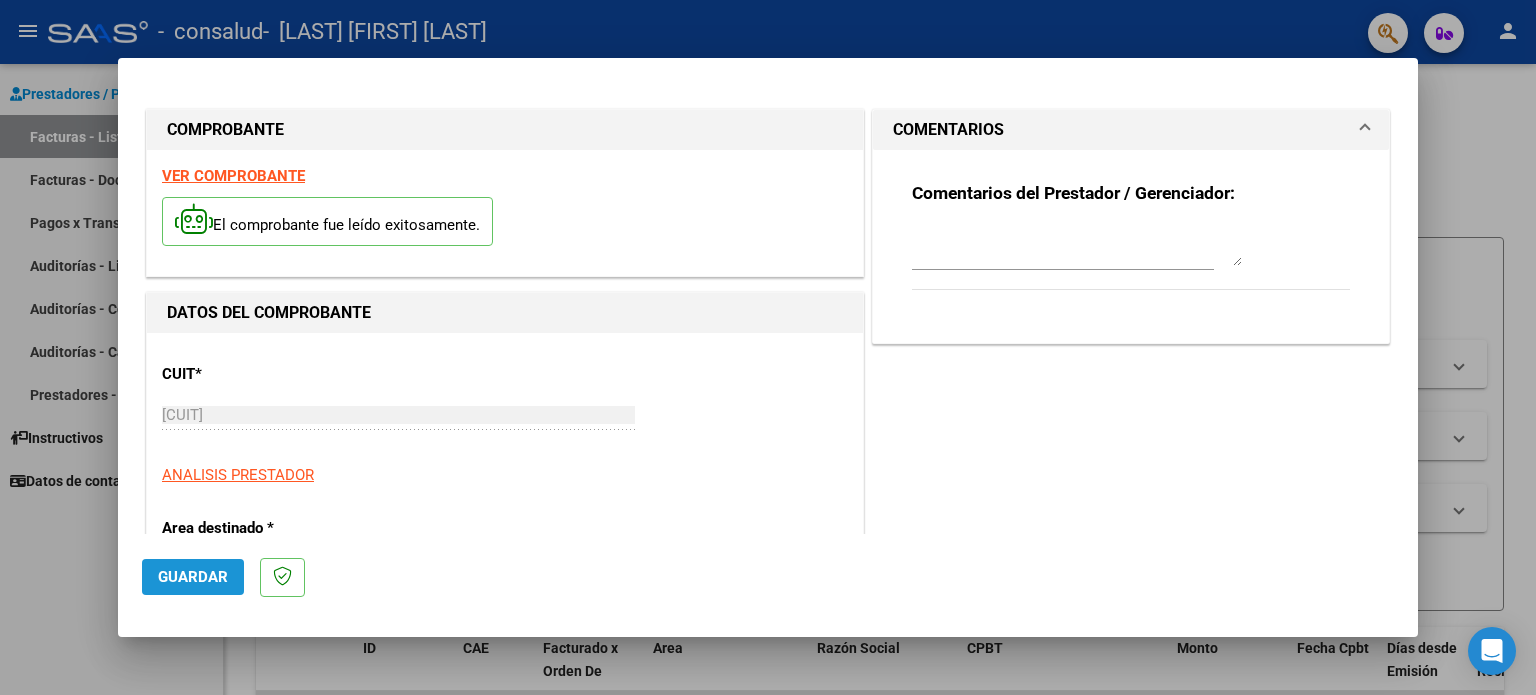 click on "Guardar" 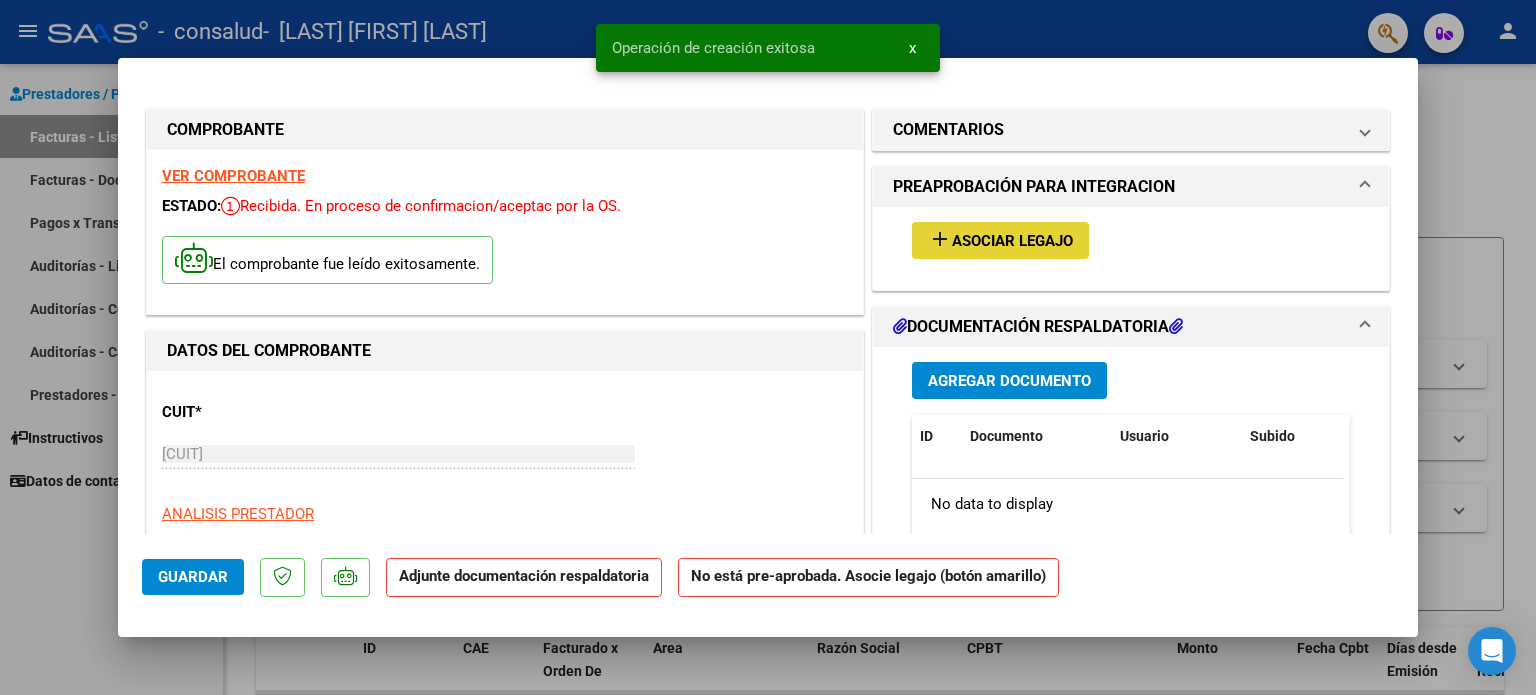 click on "add Asociar Legajo" at bounding box center [1000, 240] 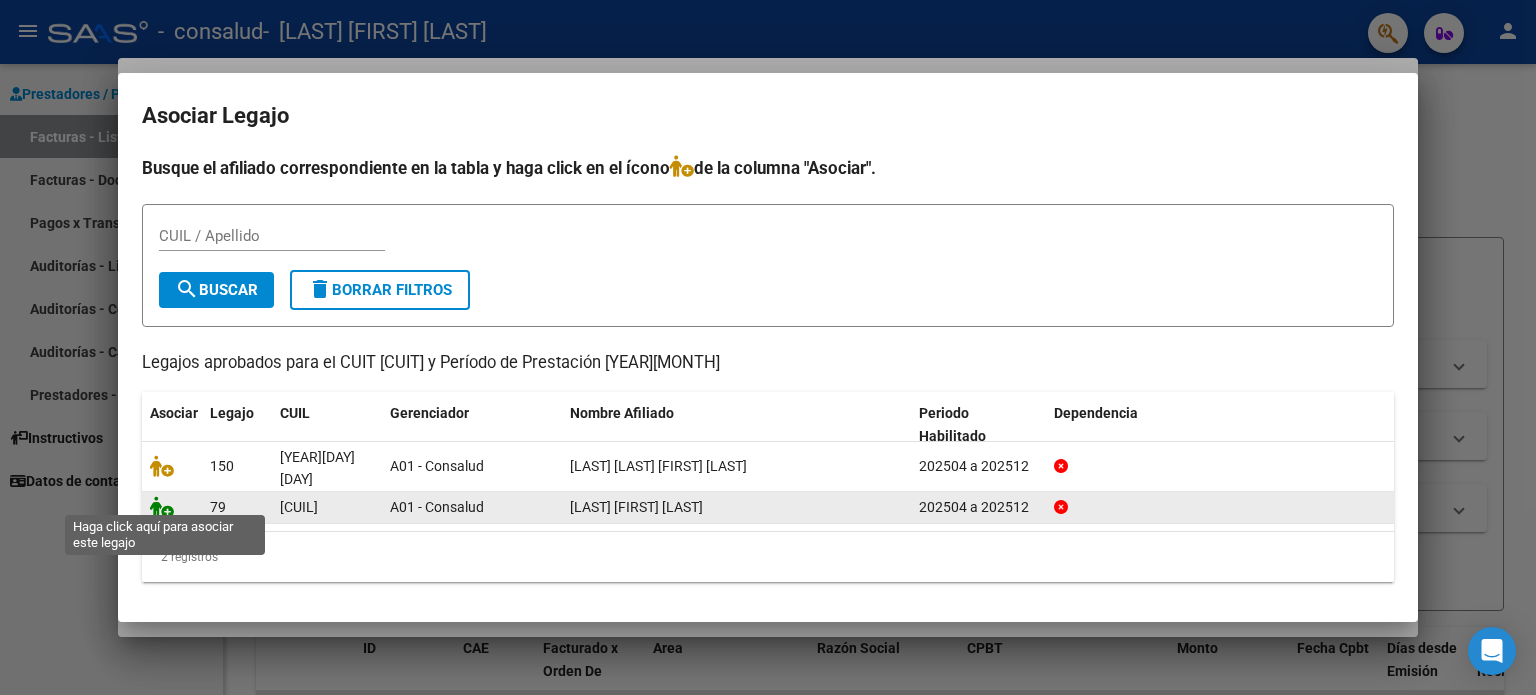 click 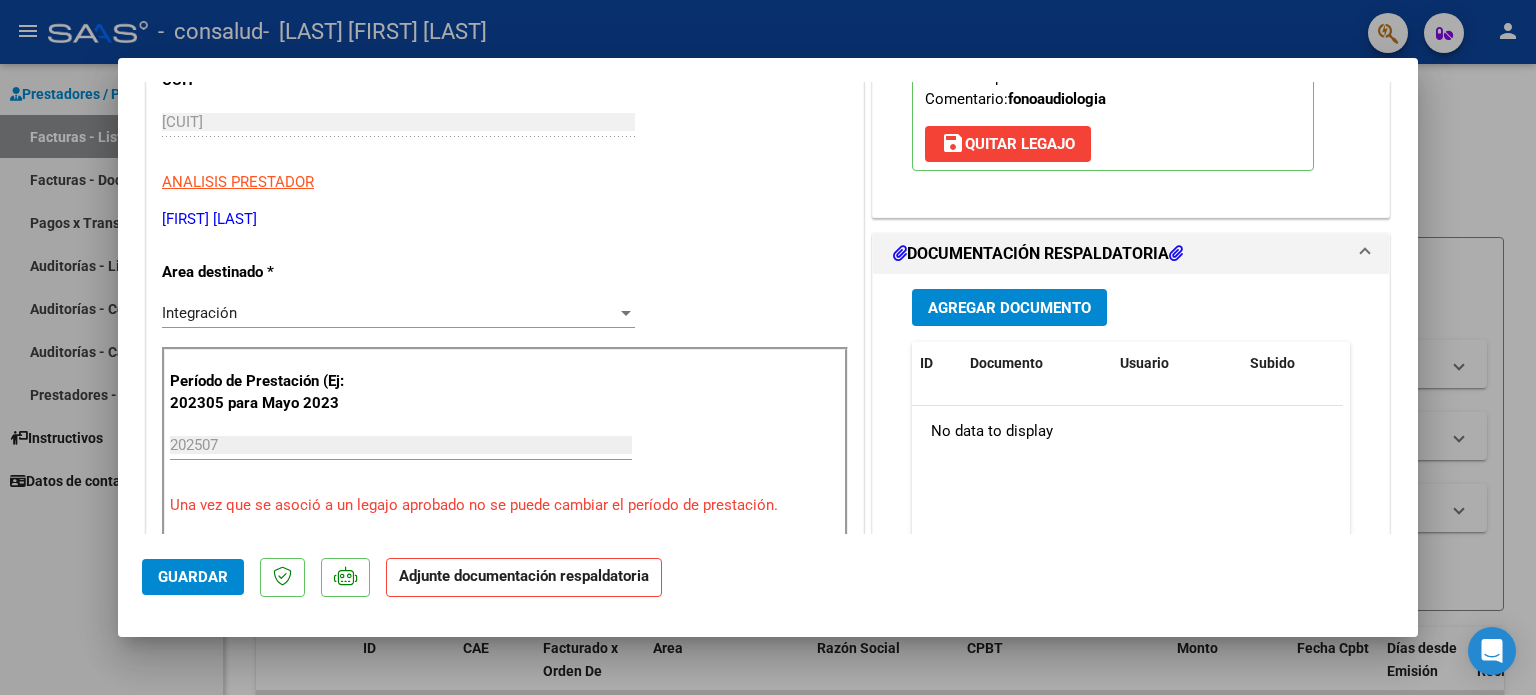 scroll, scrollTop: 356, scrollLeft: 0, axis: vertical 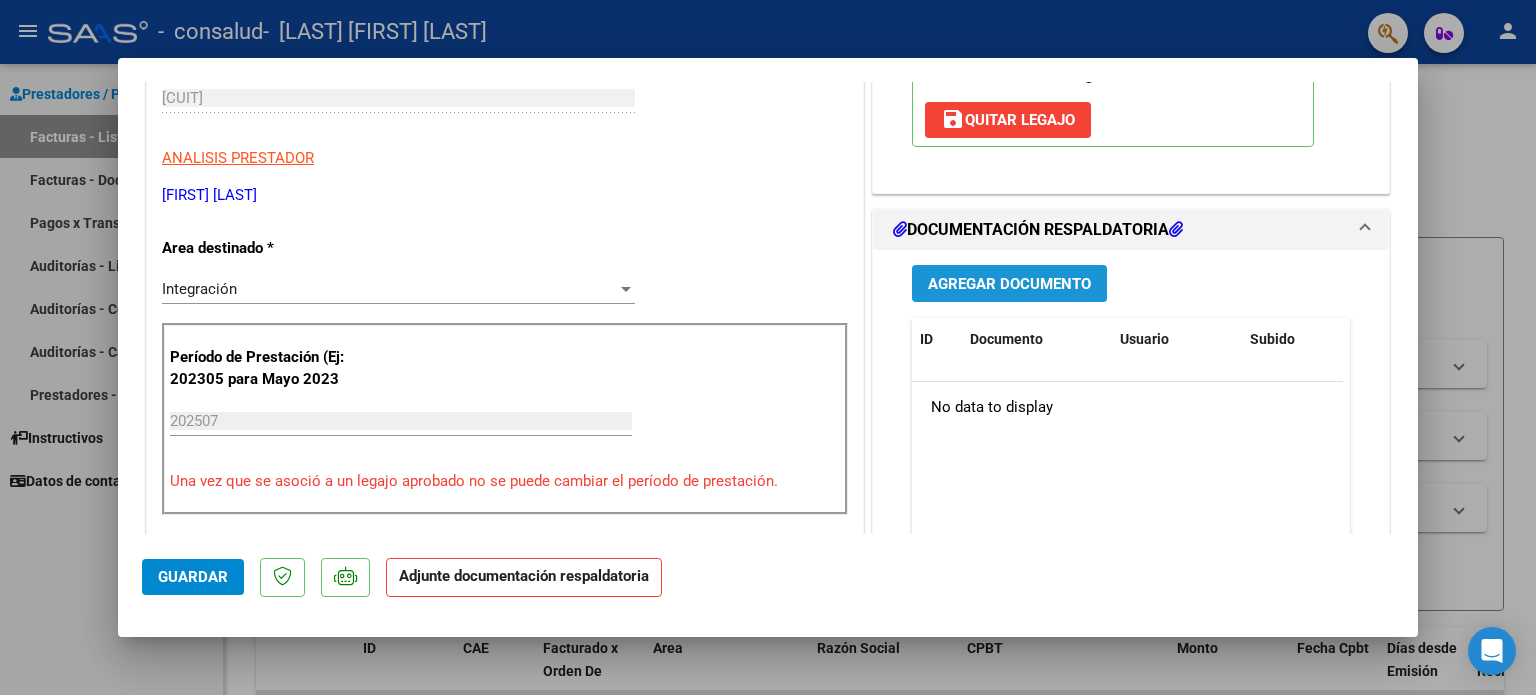 click on "Agregar Documento" at bounding box center [1009, 283] 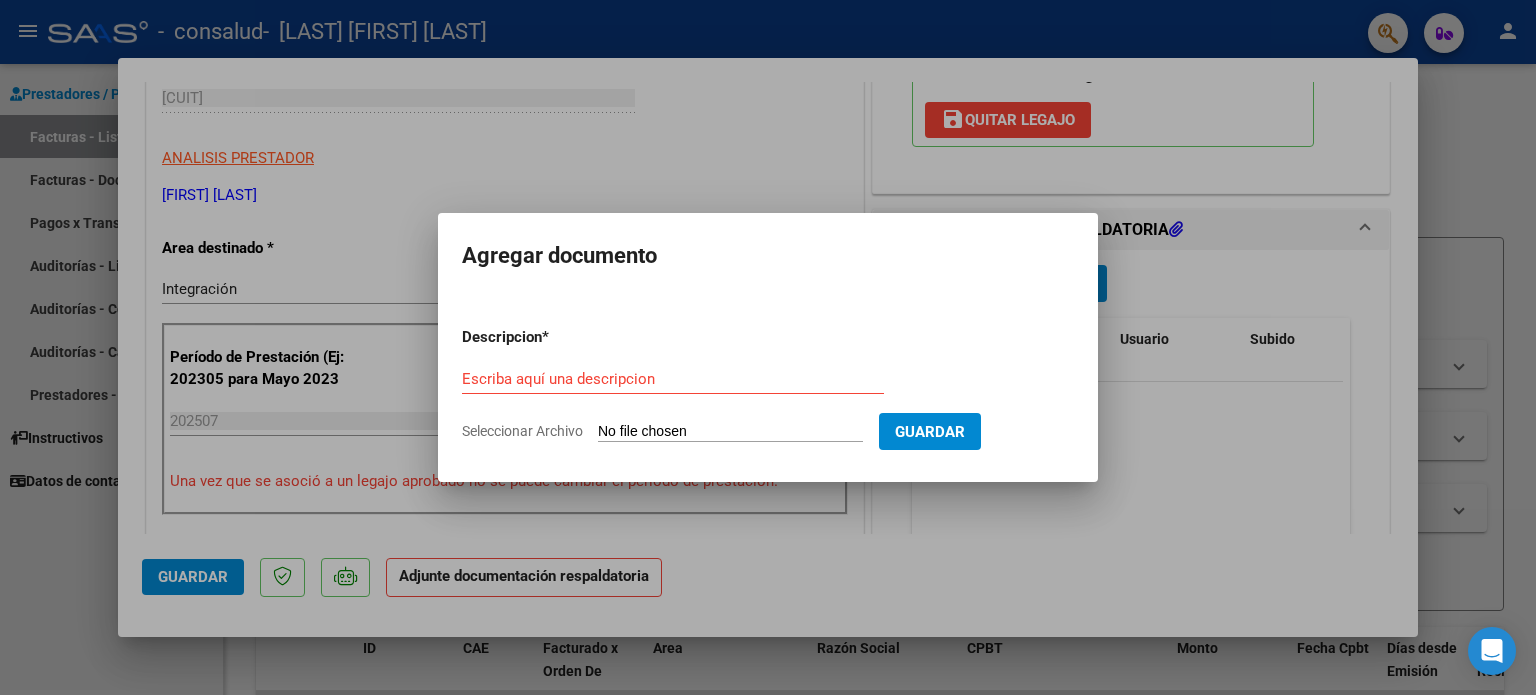click on "Seleccionar Archivo" at bounding box center [730, 432] 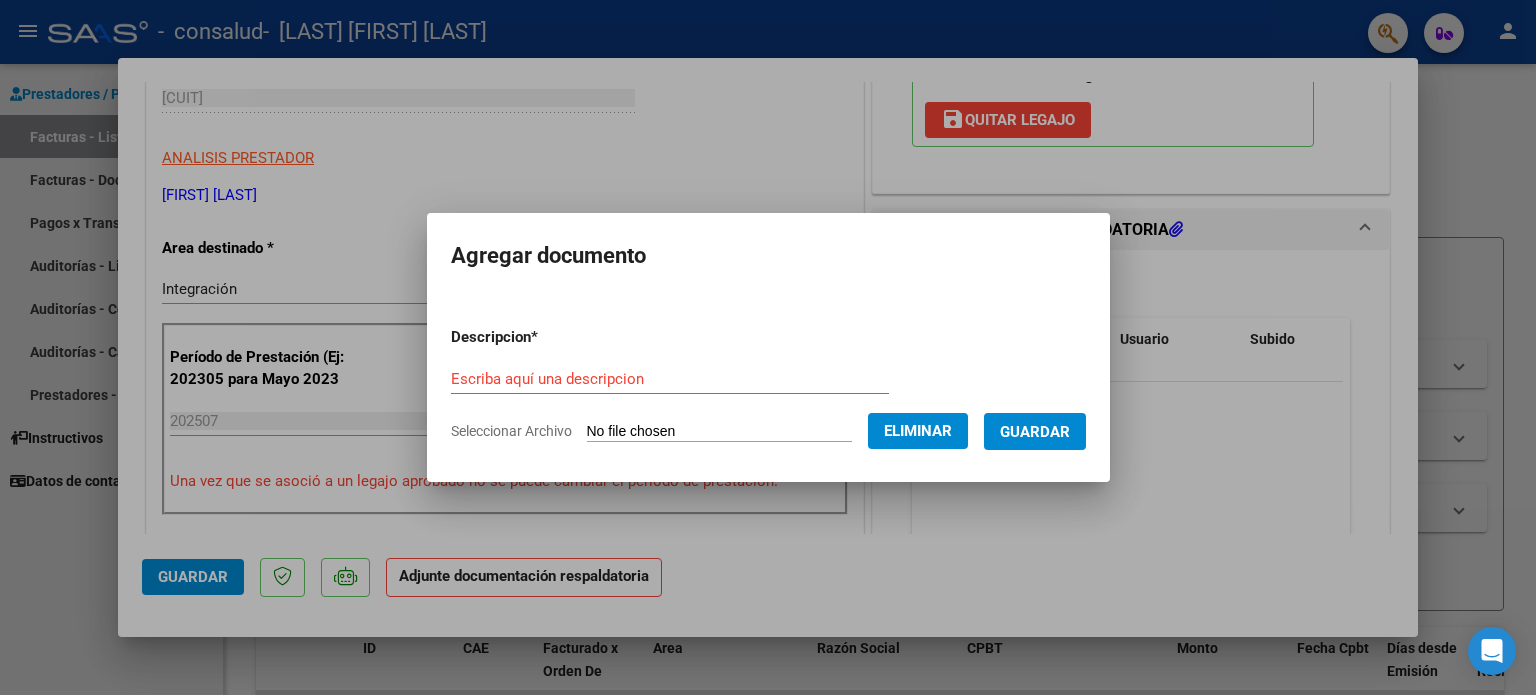click on "Escriba aquí una descripcion" at bounding box center [670, 379] 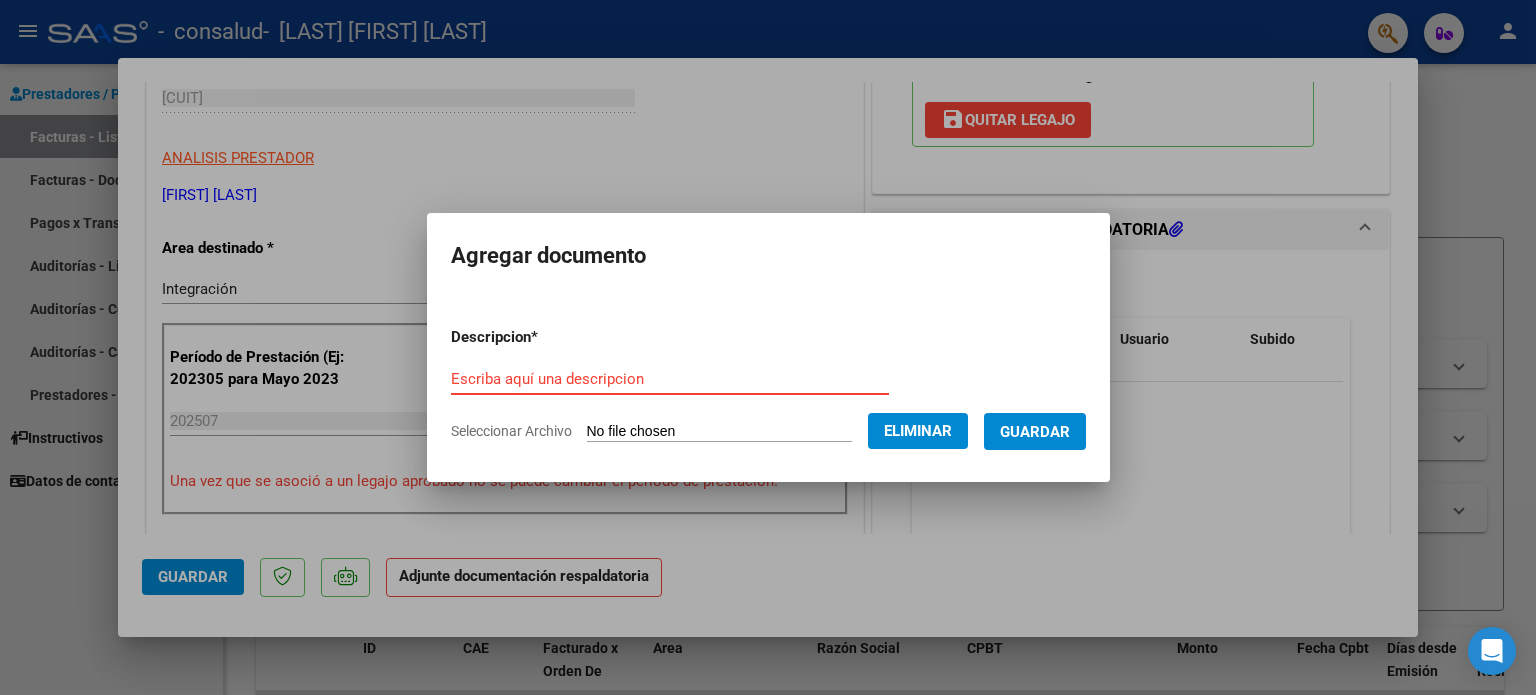 paste on "BENÍTEZ, Ángela Malena - Planilla de asistencia JULIO 2025" 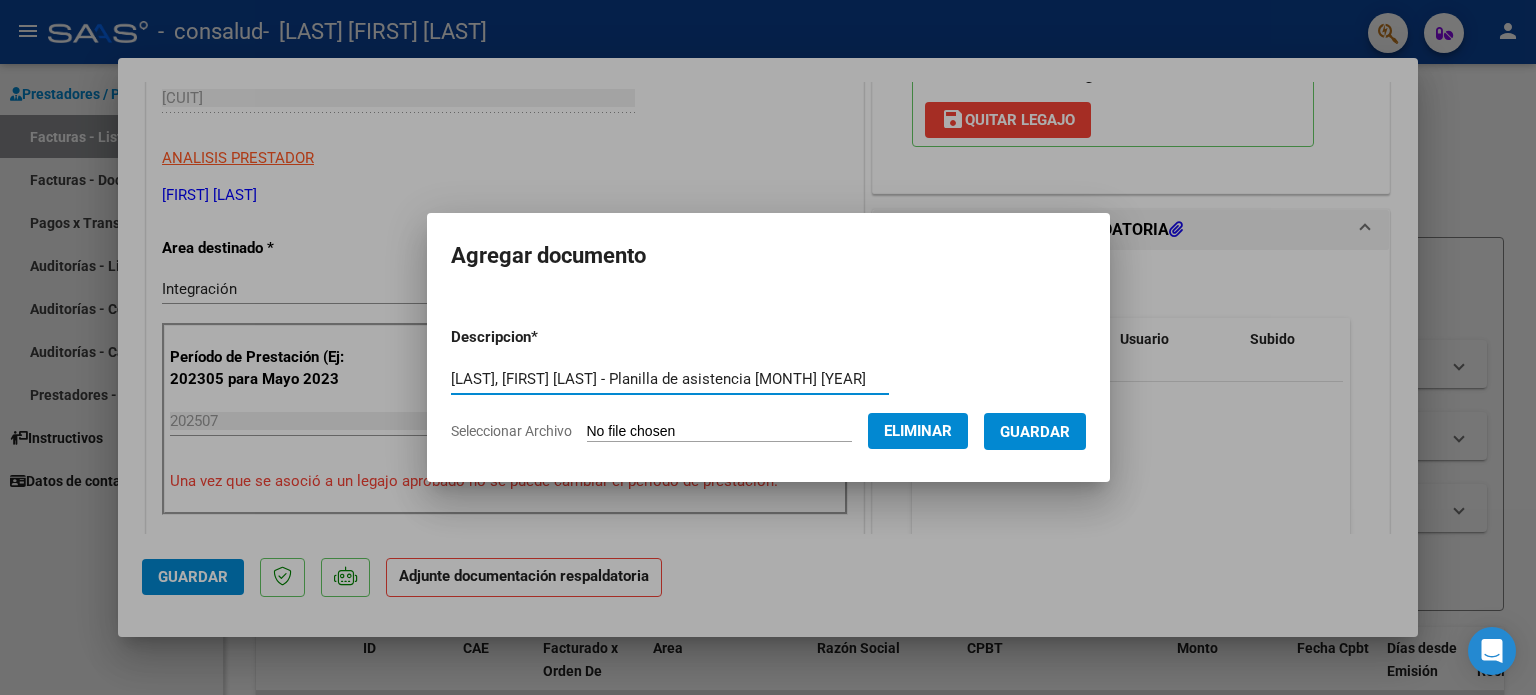 type on "BENÍTEZ, Ángela Malena - Planilla de asistencia JULIO 2025" 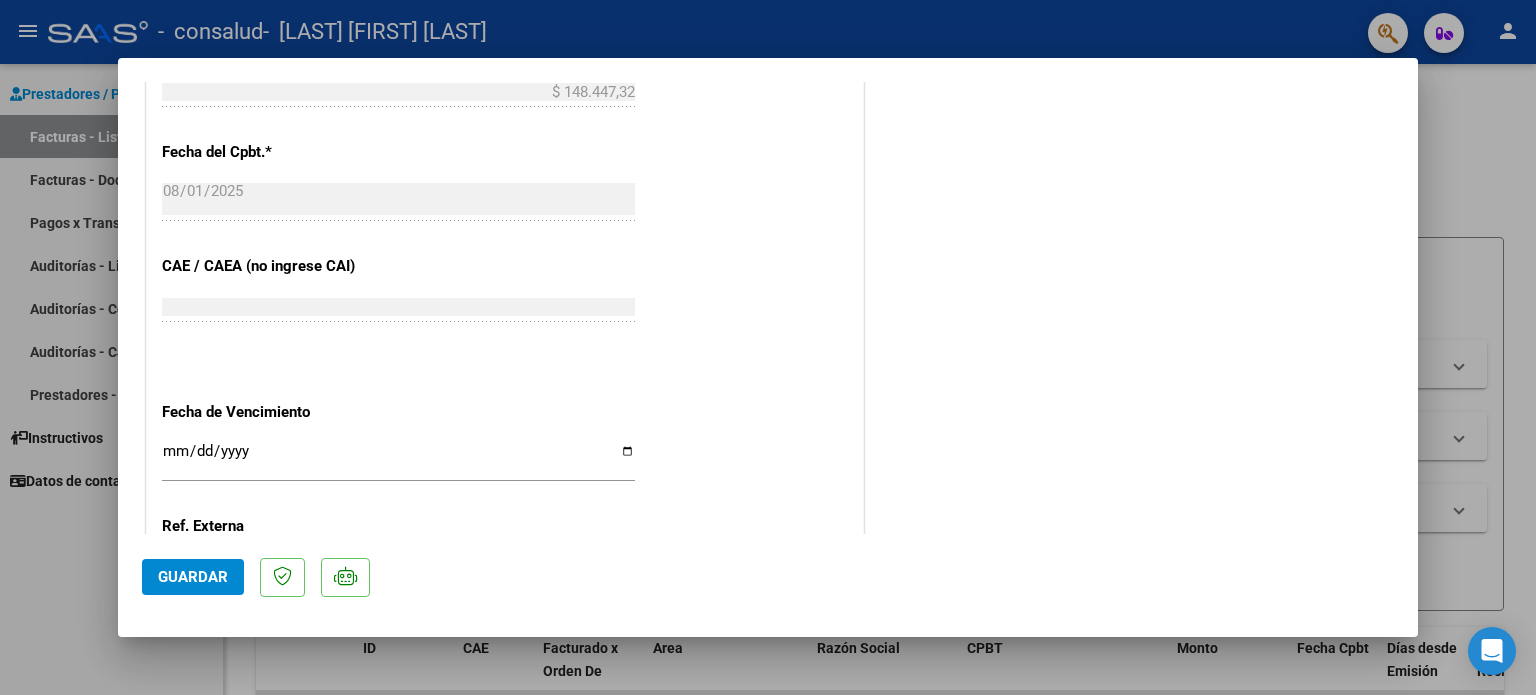 scroll, scrollTop: 1336, scrollLeft: 0, axis: vertical 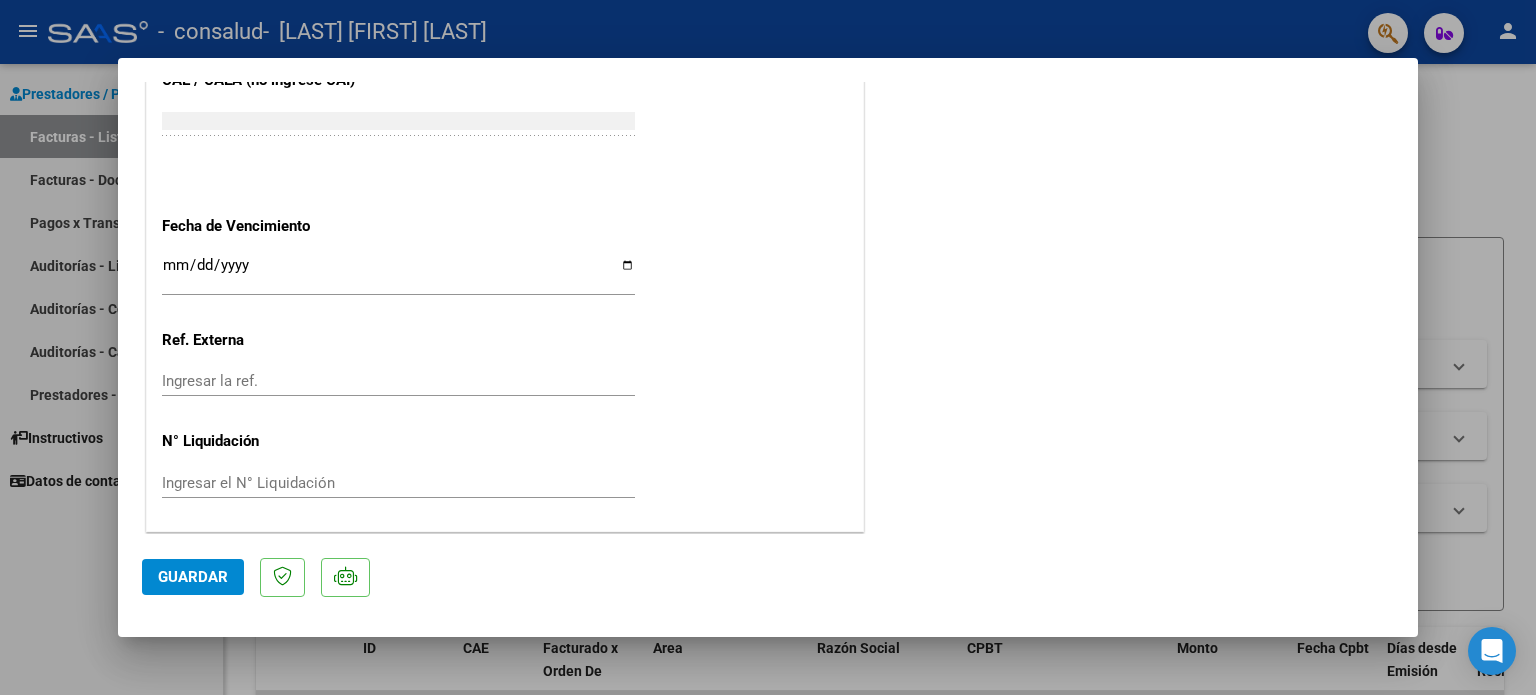 click on "Guardar" 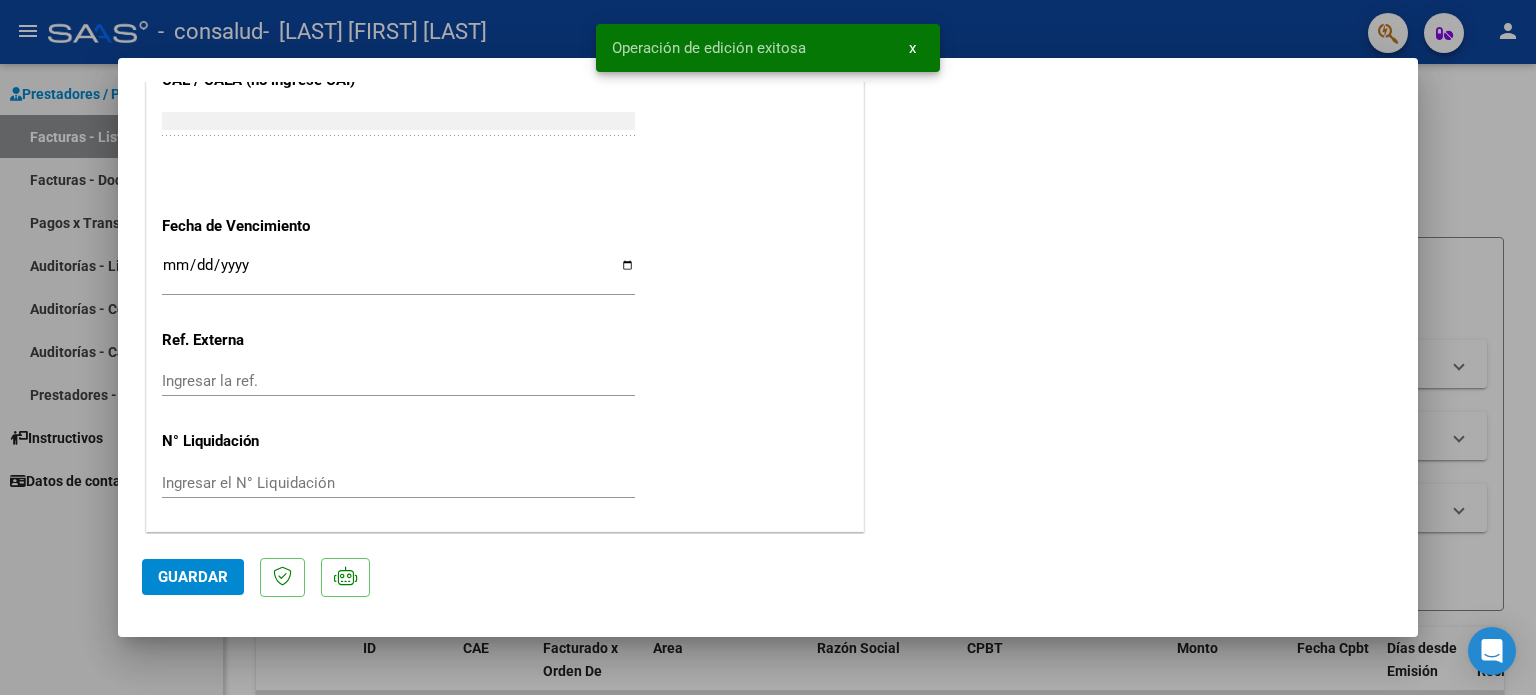click at bounding box center [768, 347] 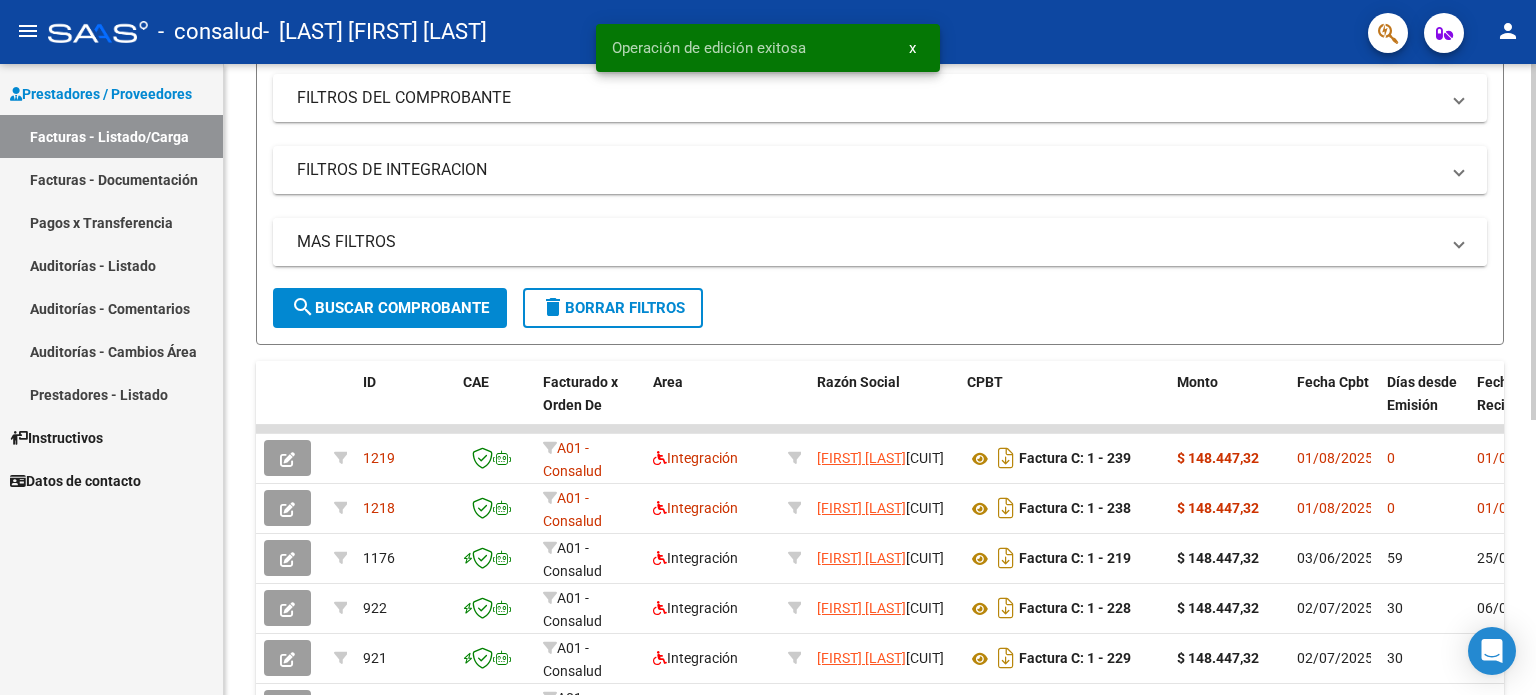 scroll, scrollTop: 267, scrollLeft: 0, axis: vertical 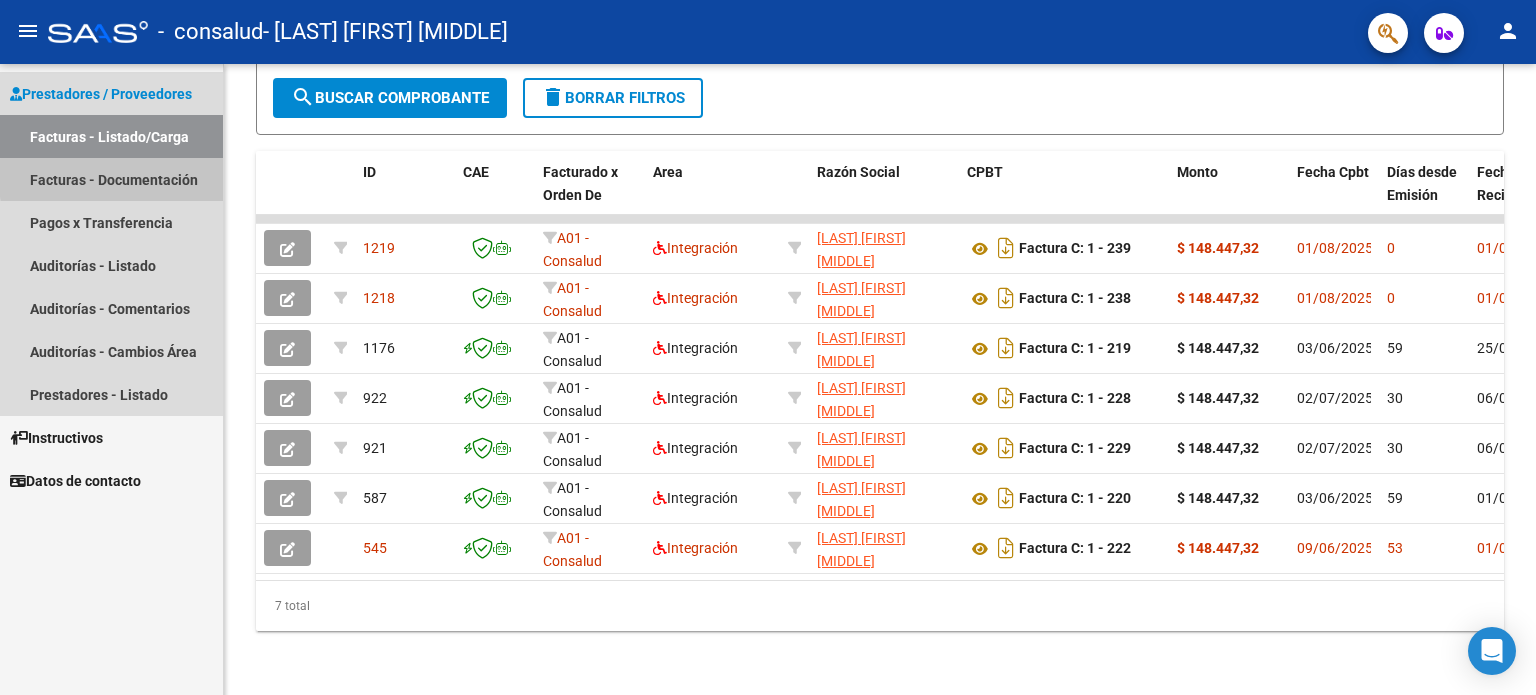 click on "Facturas - Documentación" at bounding box center (111, 179) 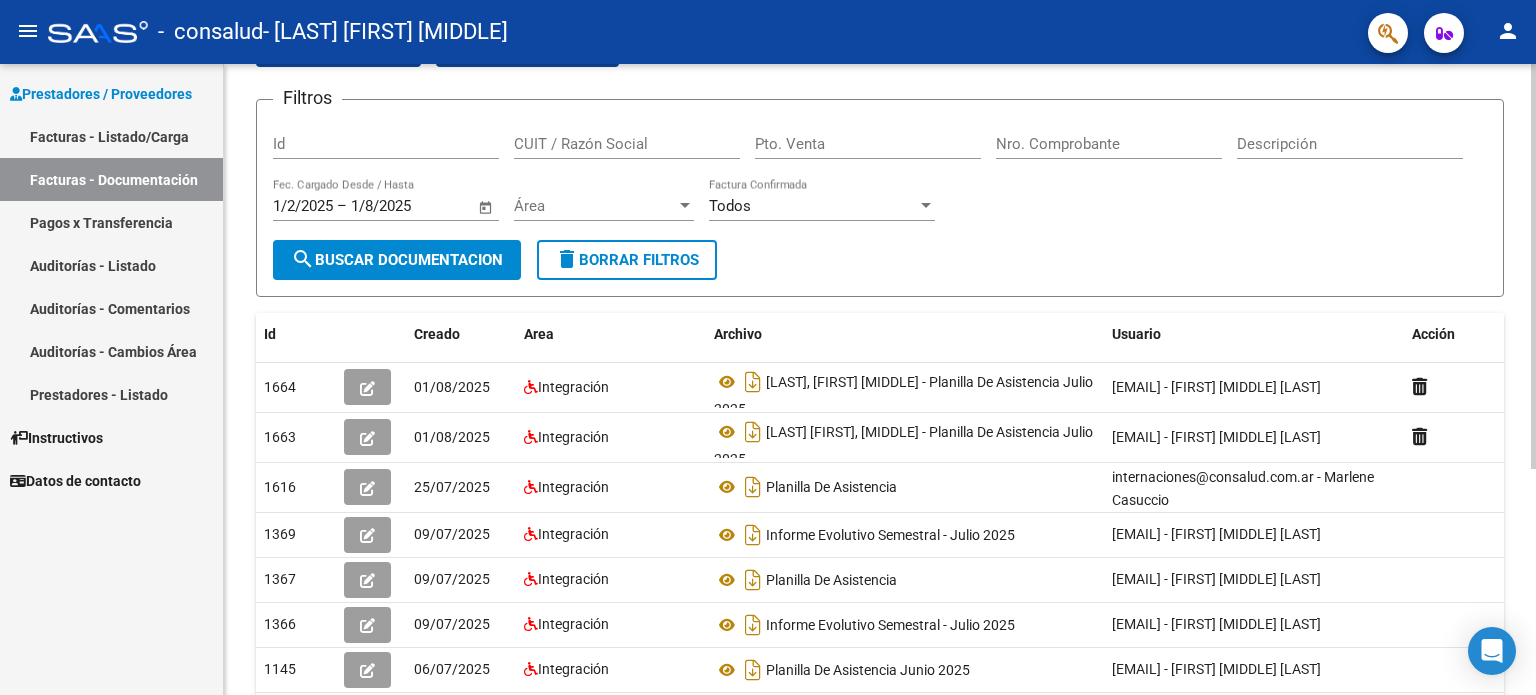 scroll, scrollTop: 116, scrollLeft: 0, axis: vertical 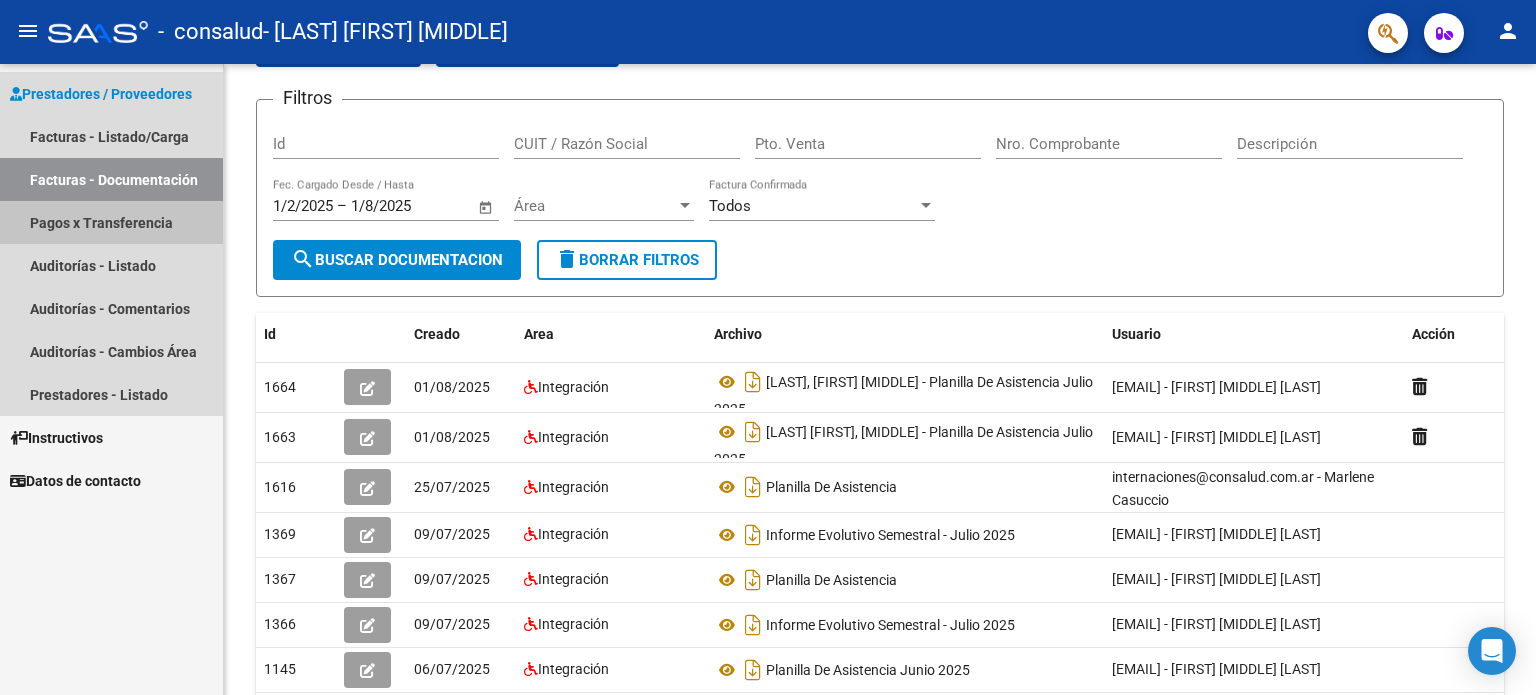 click on "Pagos x Transferencia" at bounding box center (111, 222) 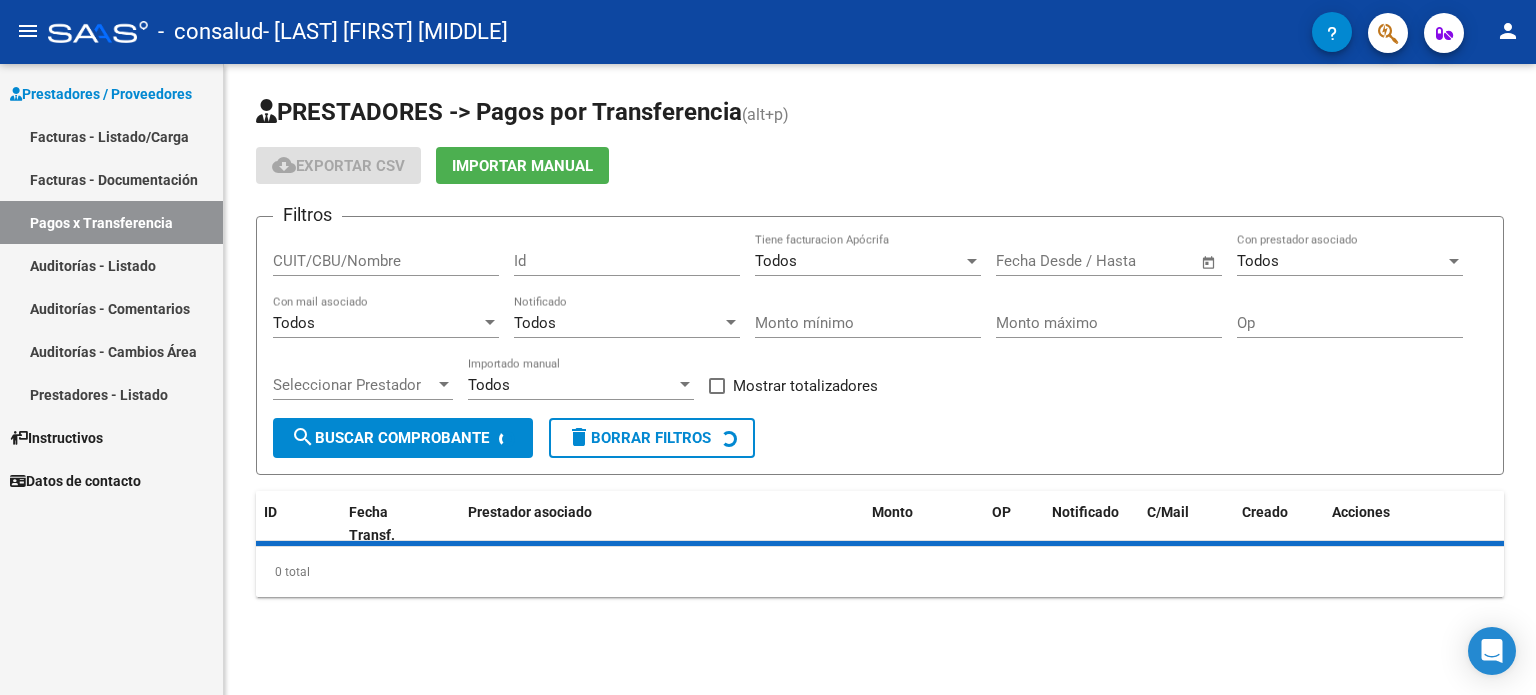 scroll, scrollTop: 0, scrollLeft: 0, axis: both 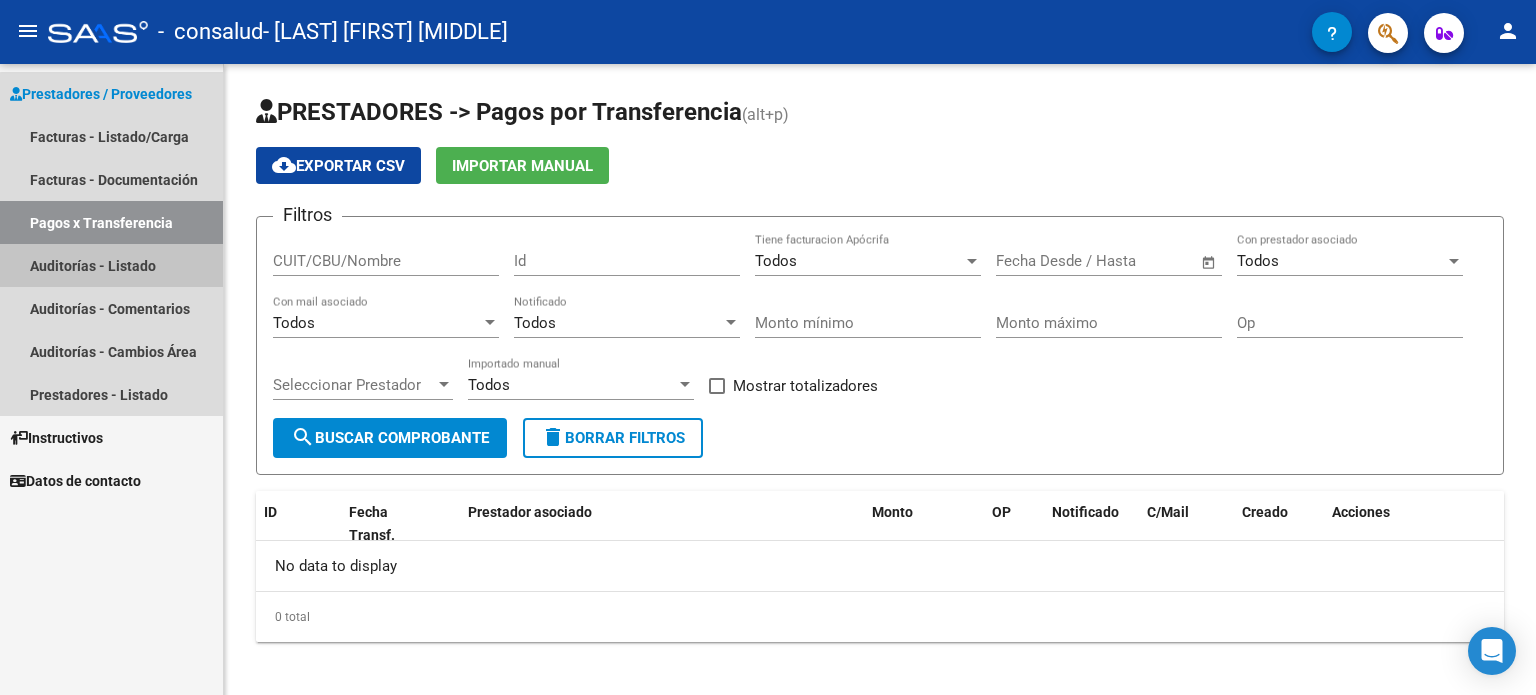 click on "Auditorías - Listado" at bounding box center [111, 265] 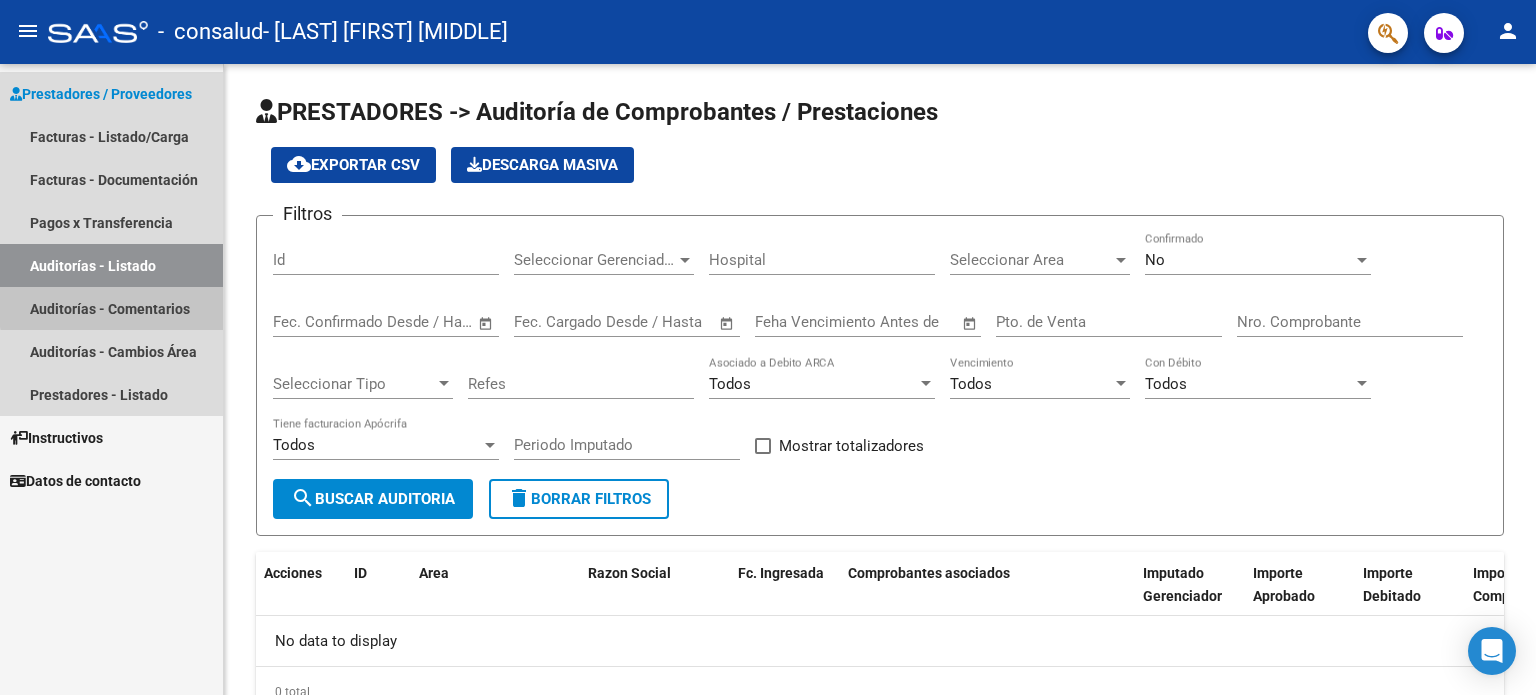 click on "Auditorías - Comentarios" at bounding box center (111, 308) 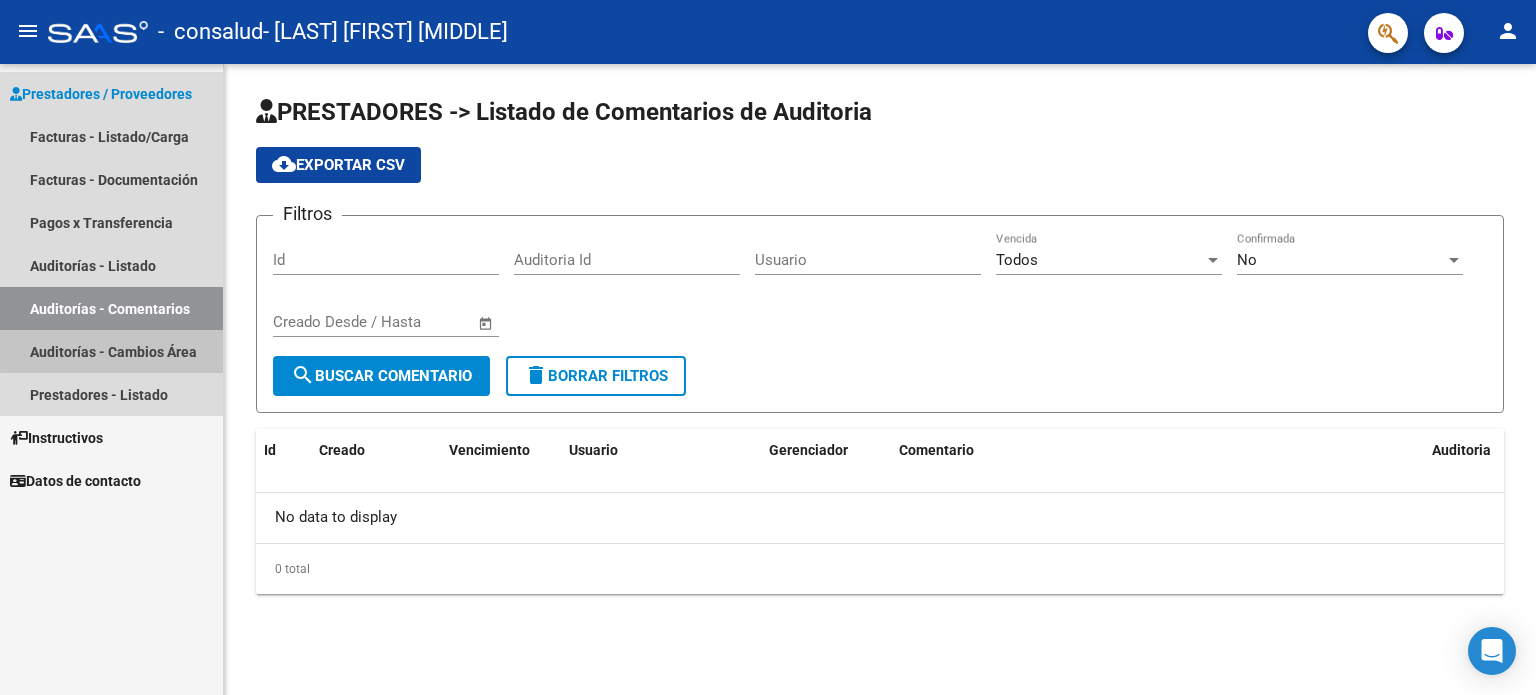 click on "Auditorías - Cambios Área" at bounding box center (111, 351) 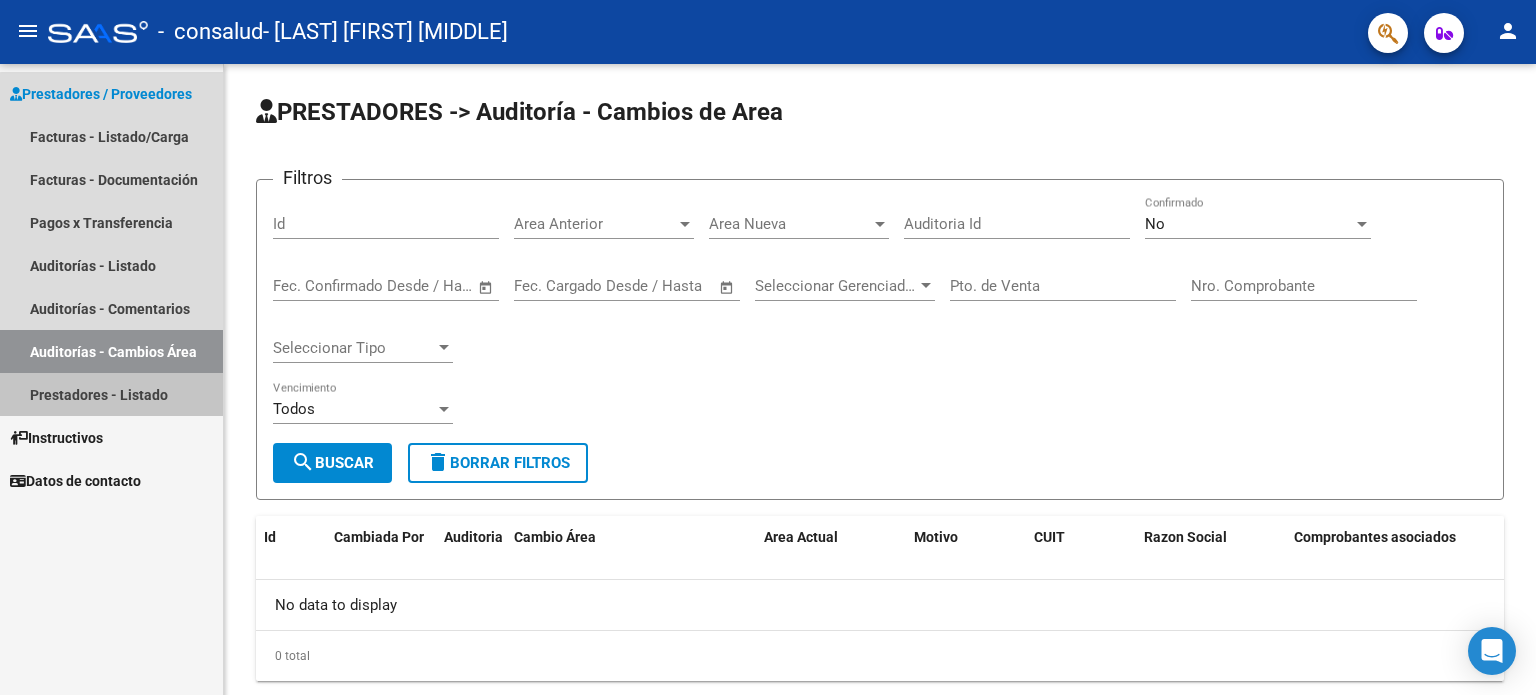 click on "Prestadores - Listado" at bounding box center (111, 394) 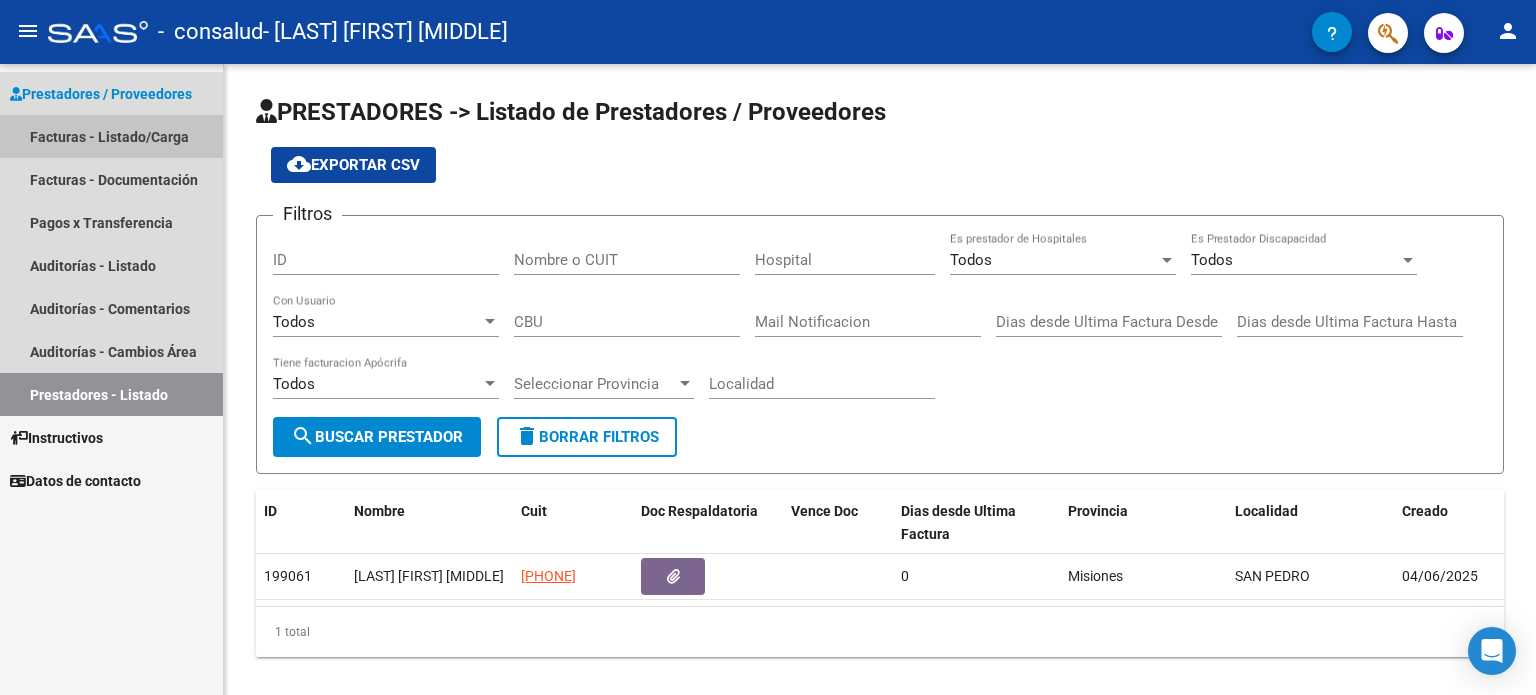 click on "Facturas - Listado/Carga" at bounding box center [111, 136] 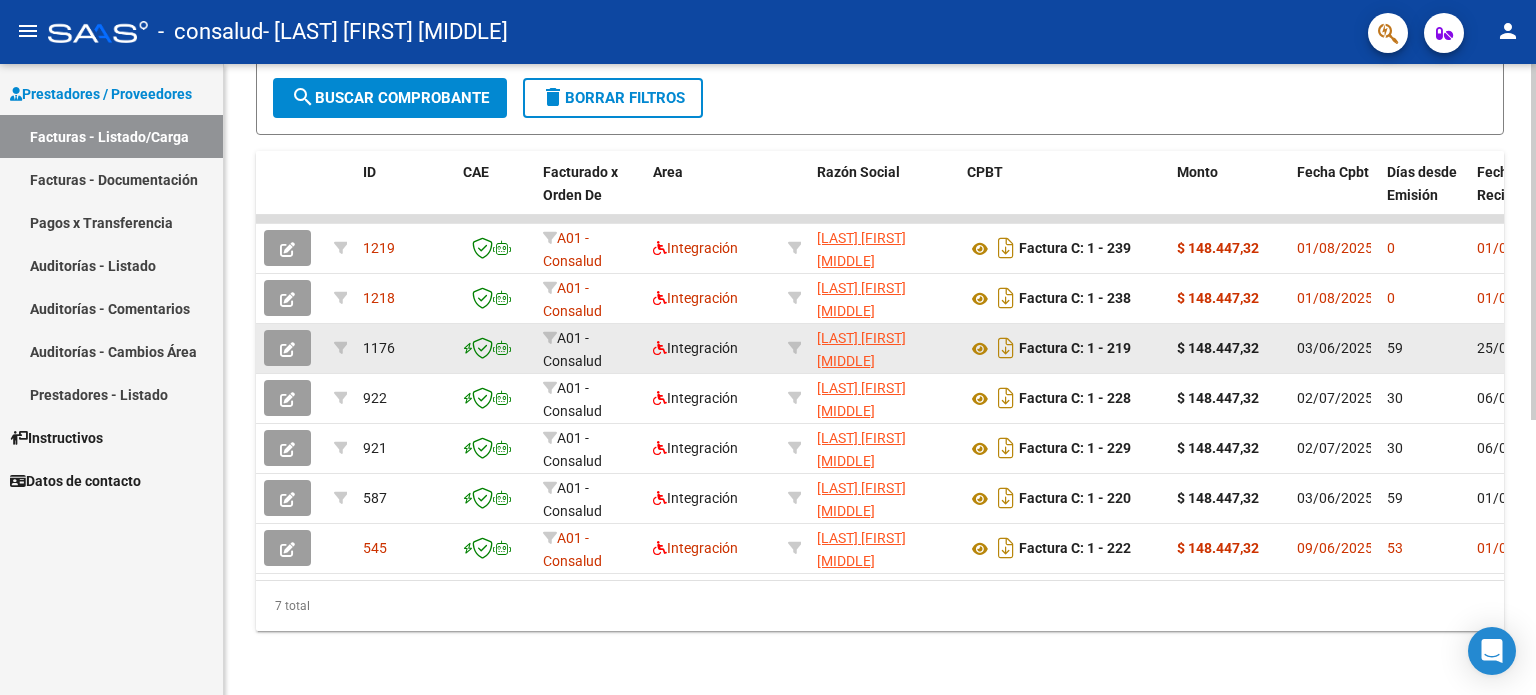 scroll, scrollTop: 488, scrollLeft: 0, axis: vertical 